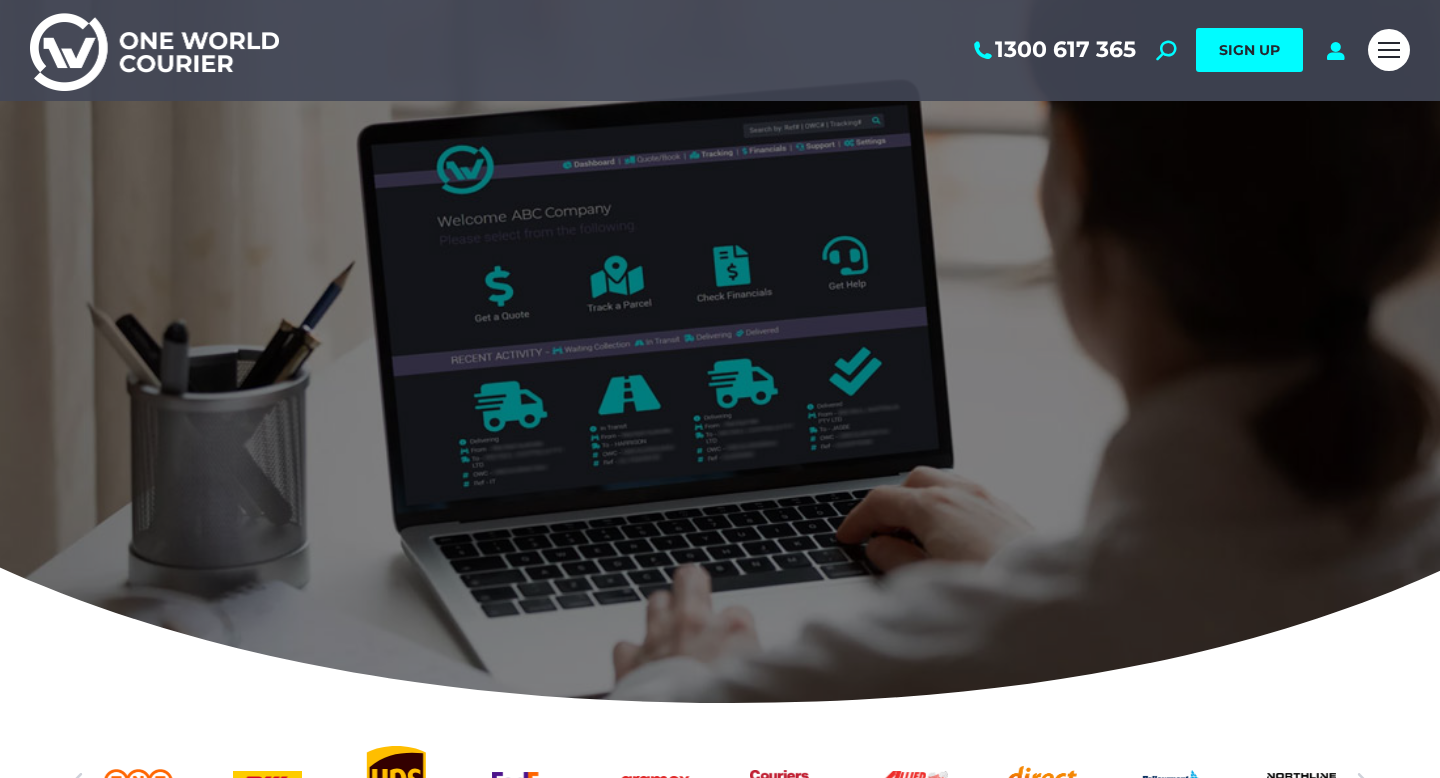 scroll, scrollTop: 0, scrollLeft: 0, axis: both 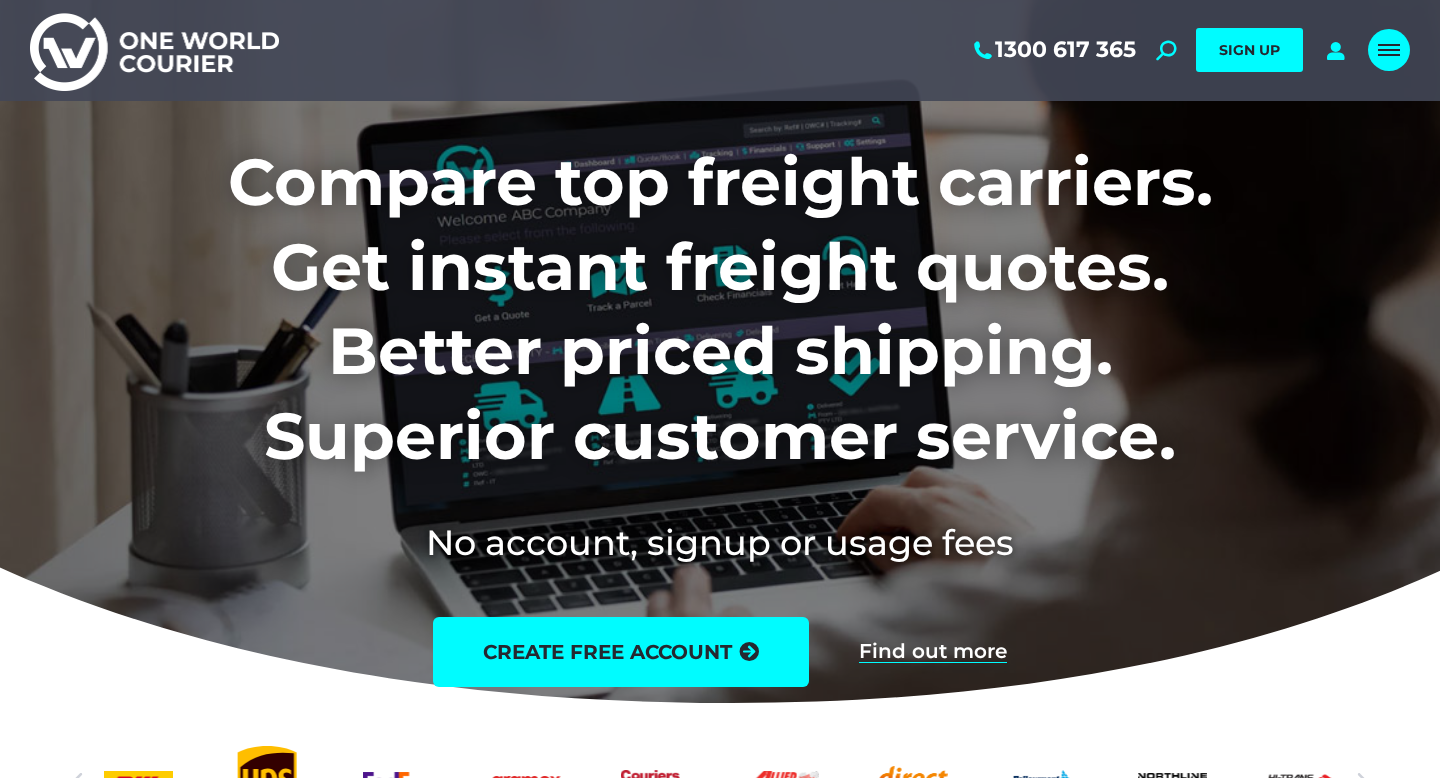 click at bounding box center [1389, 50] 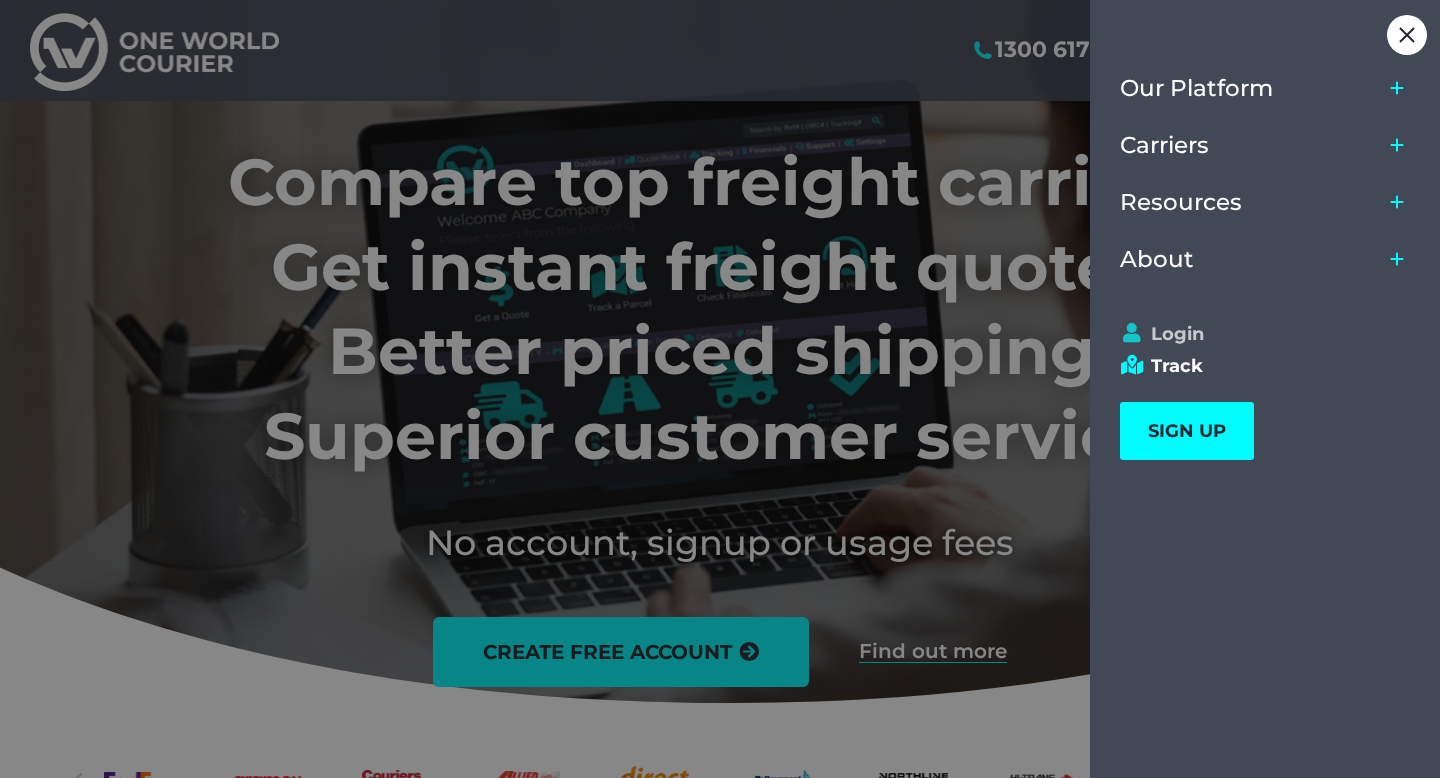 click on "Login" at bounding box center (1256, 334) 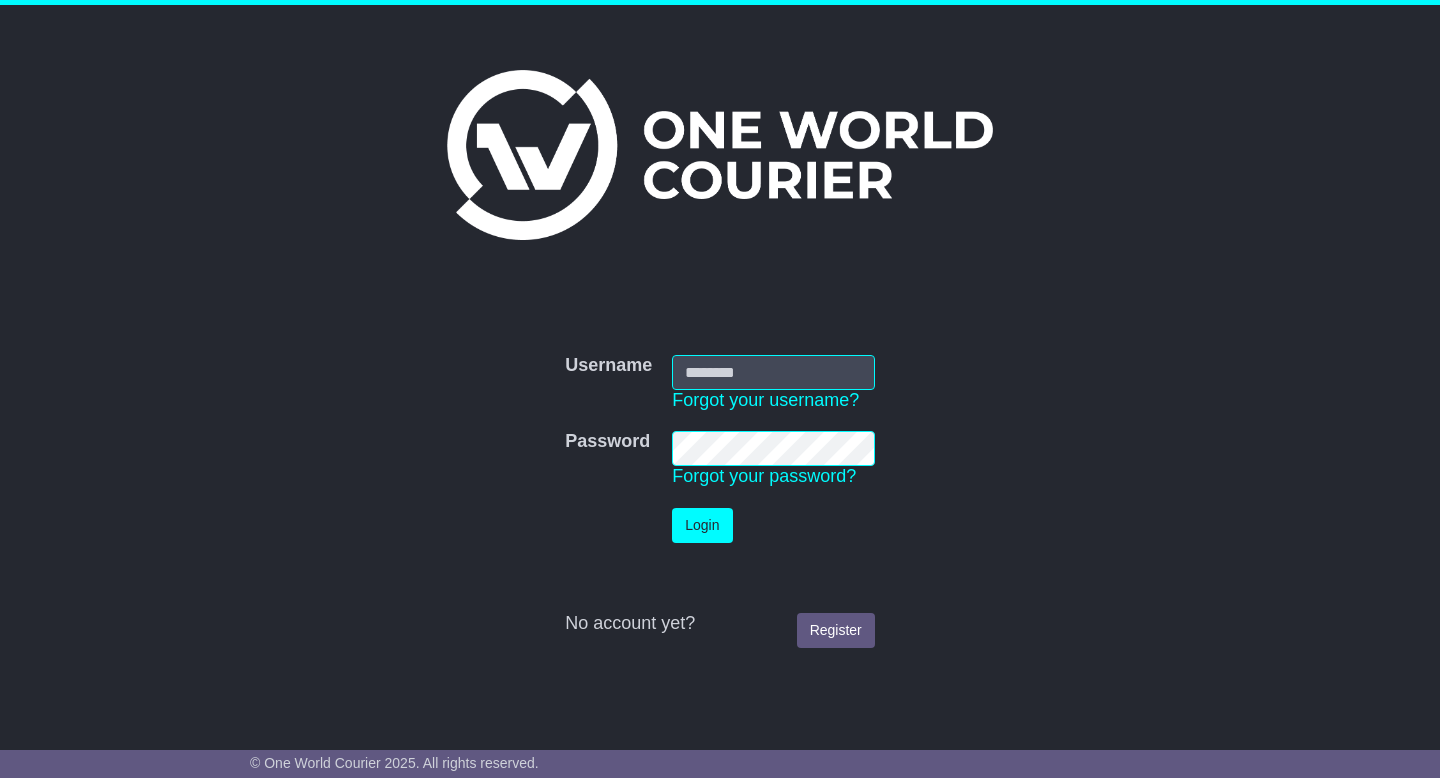 scroll, scrollTop: 0, scrollLeft: 0, axis: both 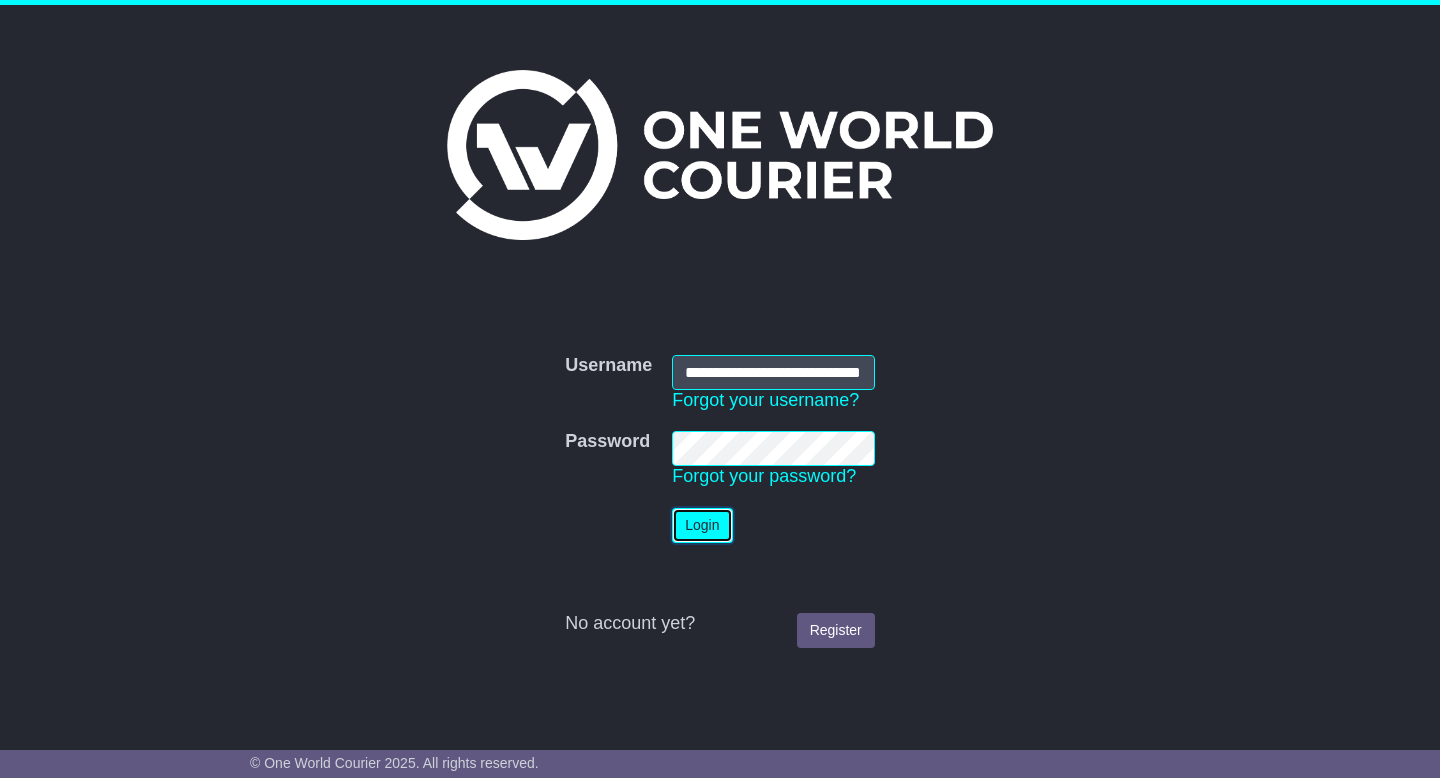 click on "Login" at bounding box center (702, 525) 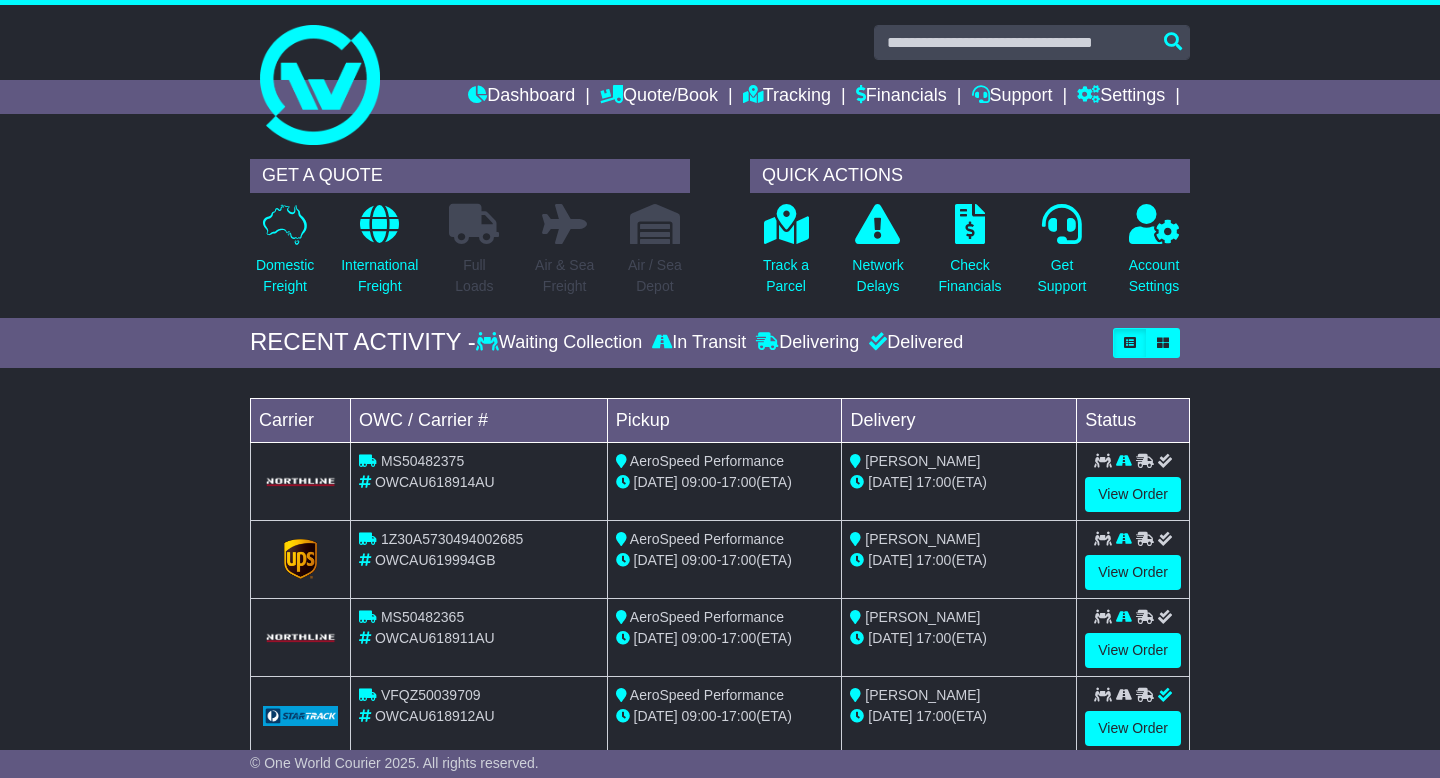 scroll, scrollTop: 0, scrollLeft: 0, axis: both 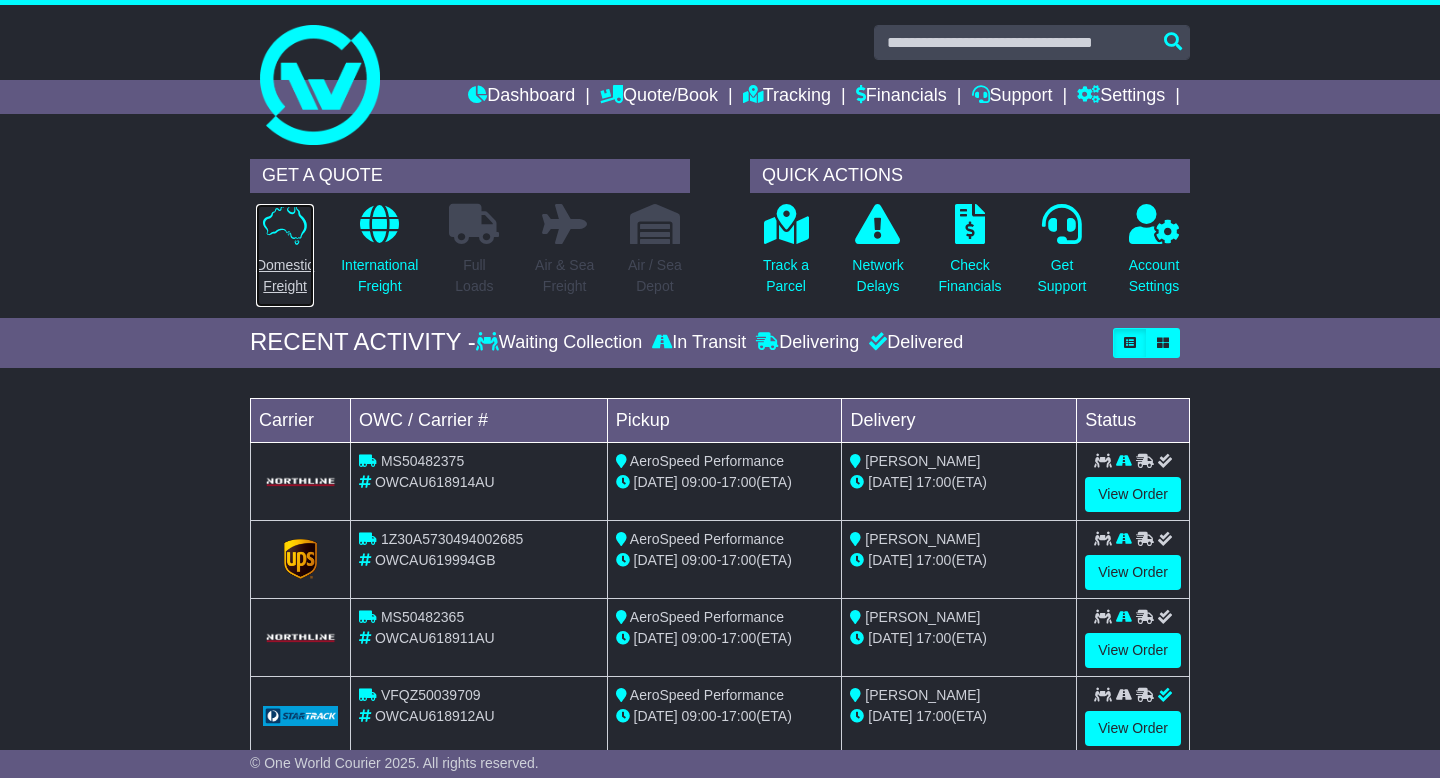 click at bounding box center [285, 224] 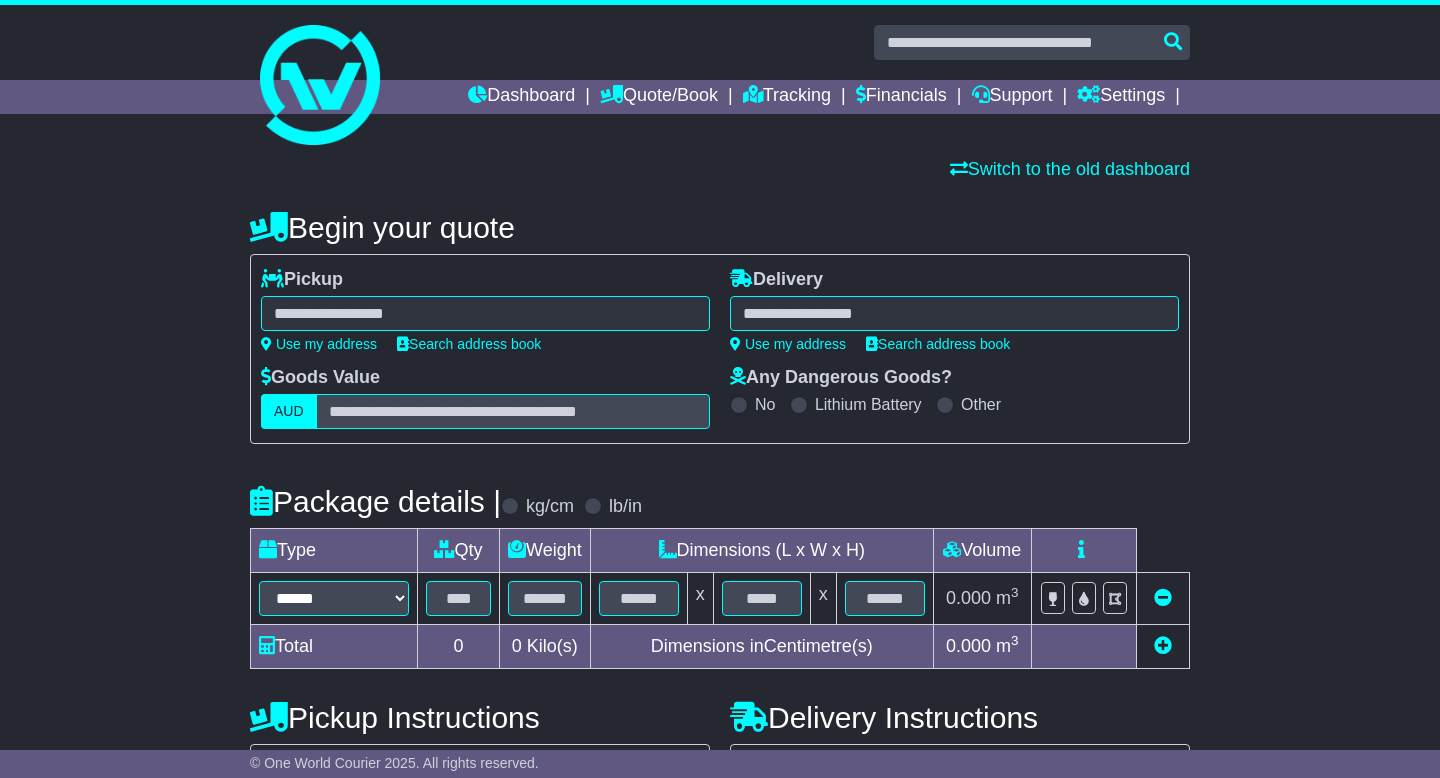scroll, scrollTop: 0, scrollLeft: 0, axis: both 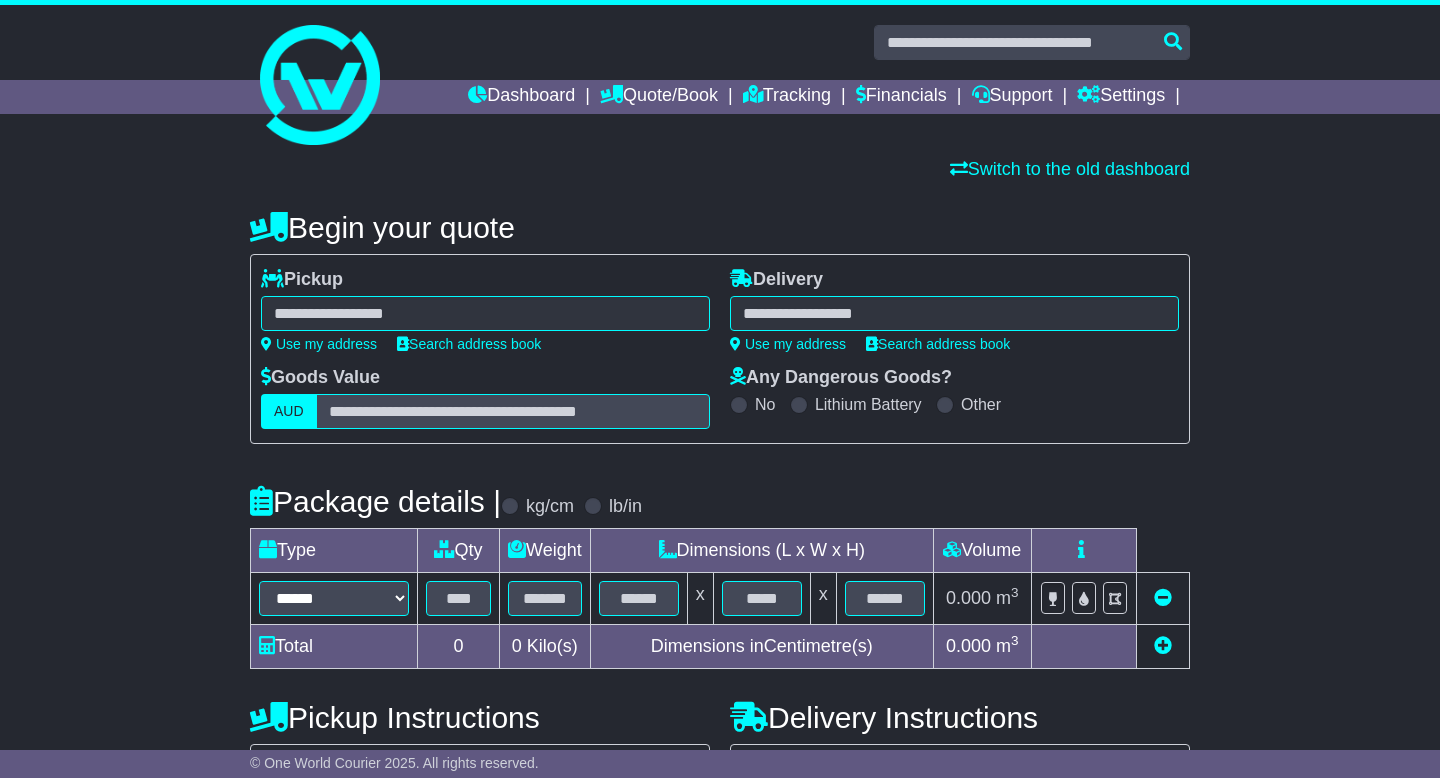 click at bounding box center [485, 313] 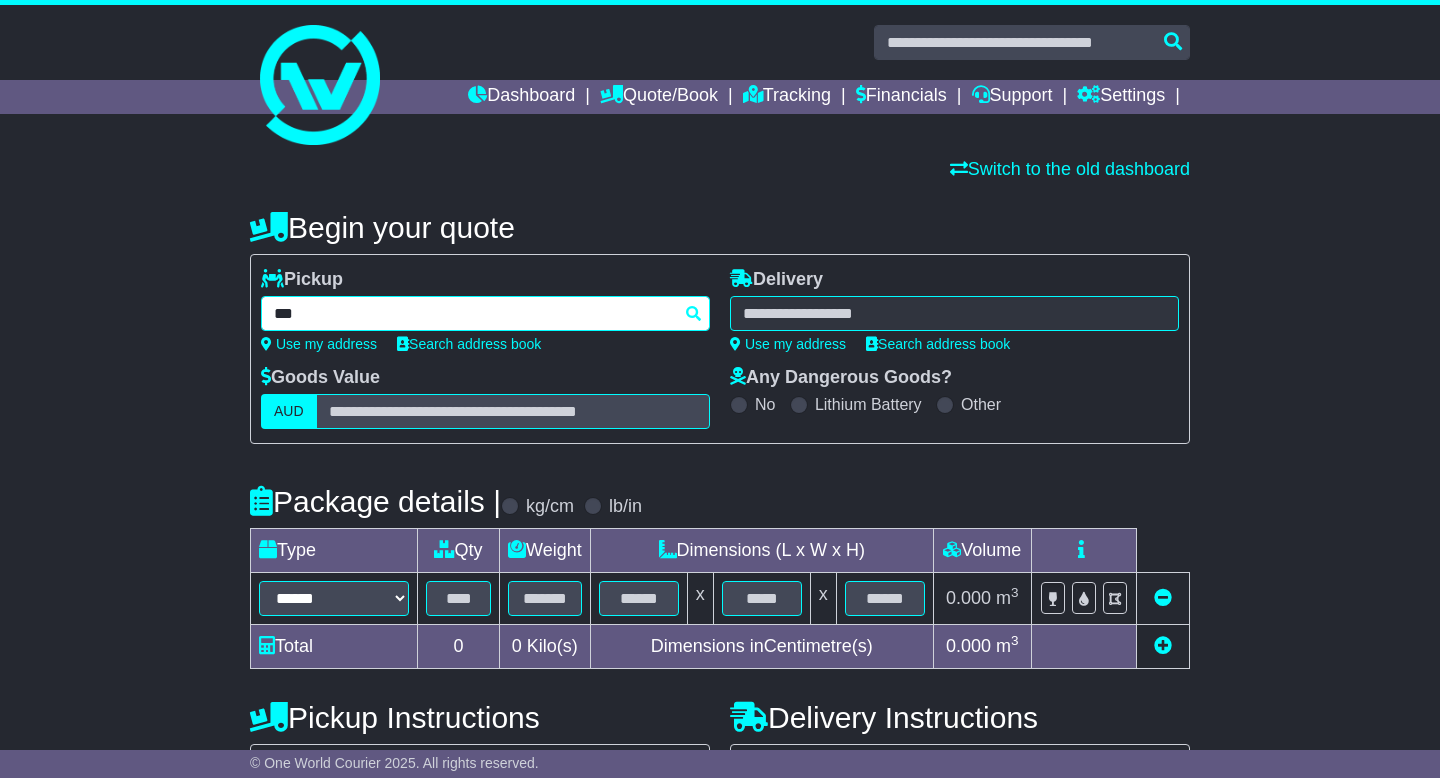 type on "****" 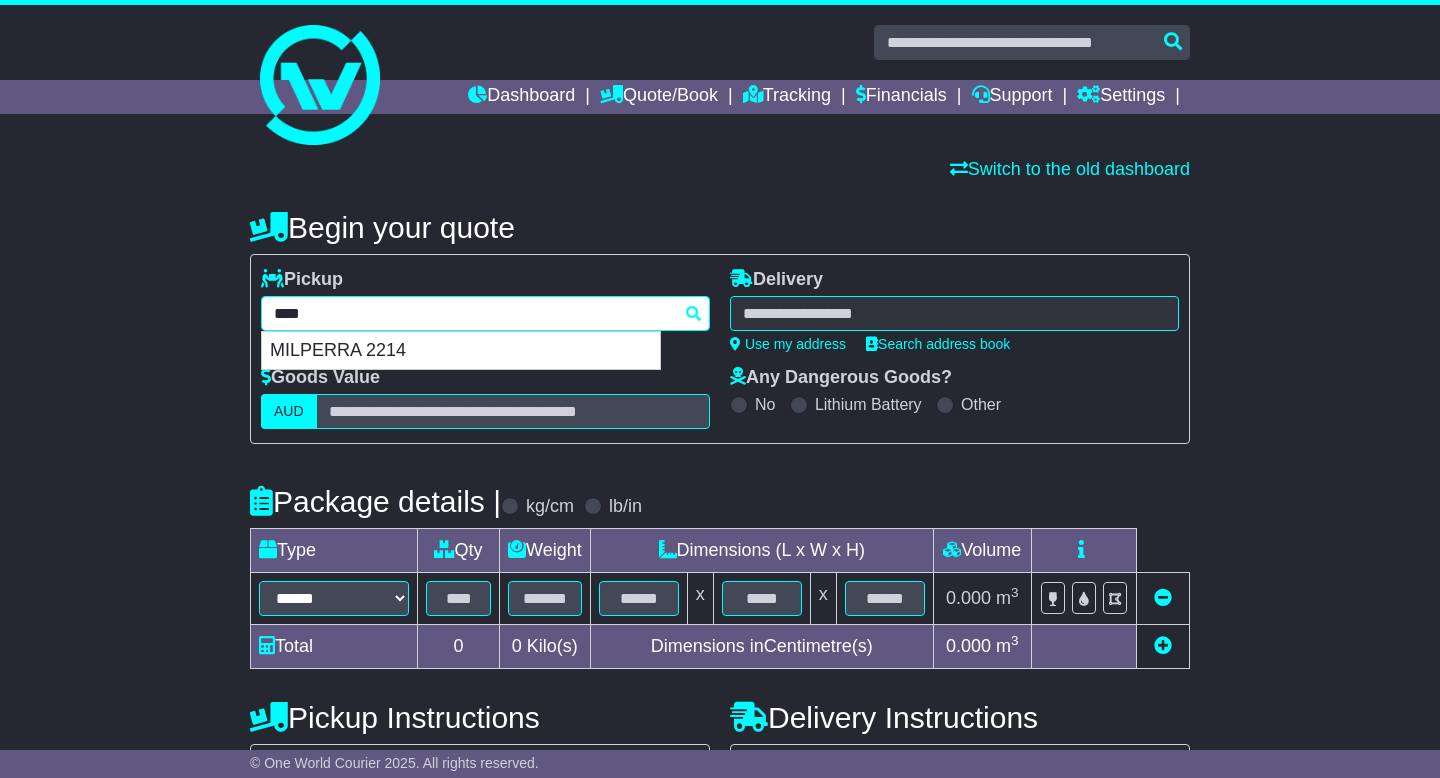 click on "MILPERRA 2214" at bounding box center [461, 351] 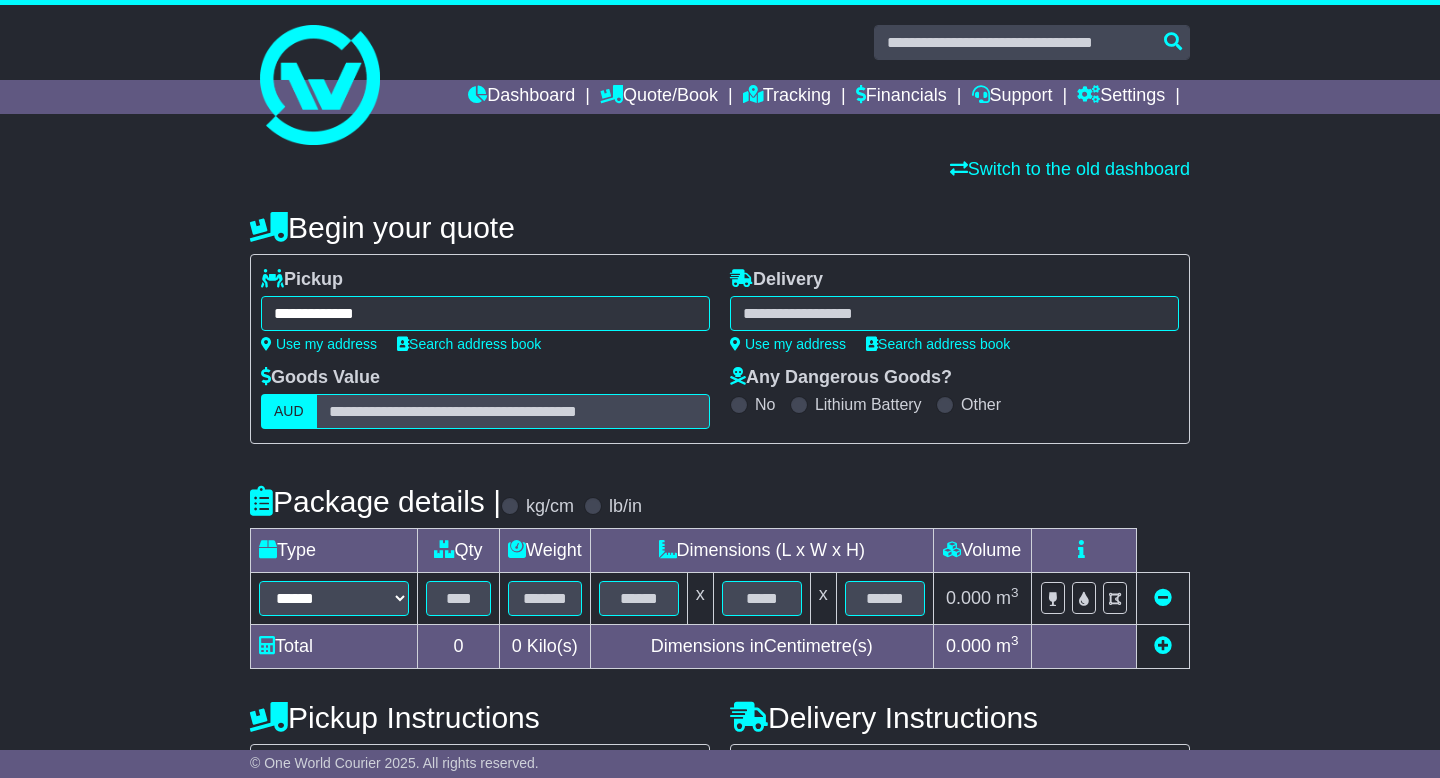 type on "**********" 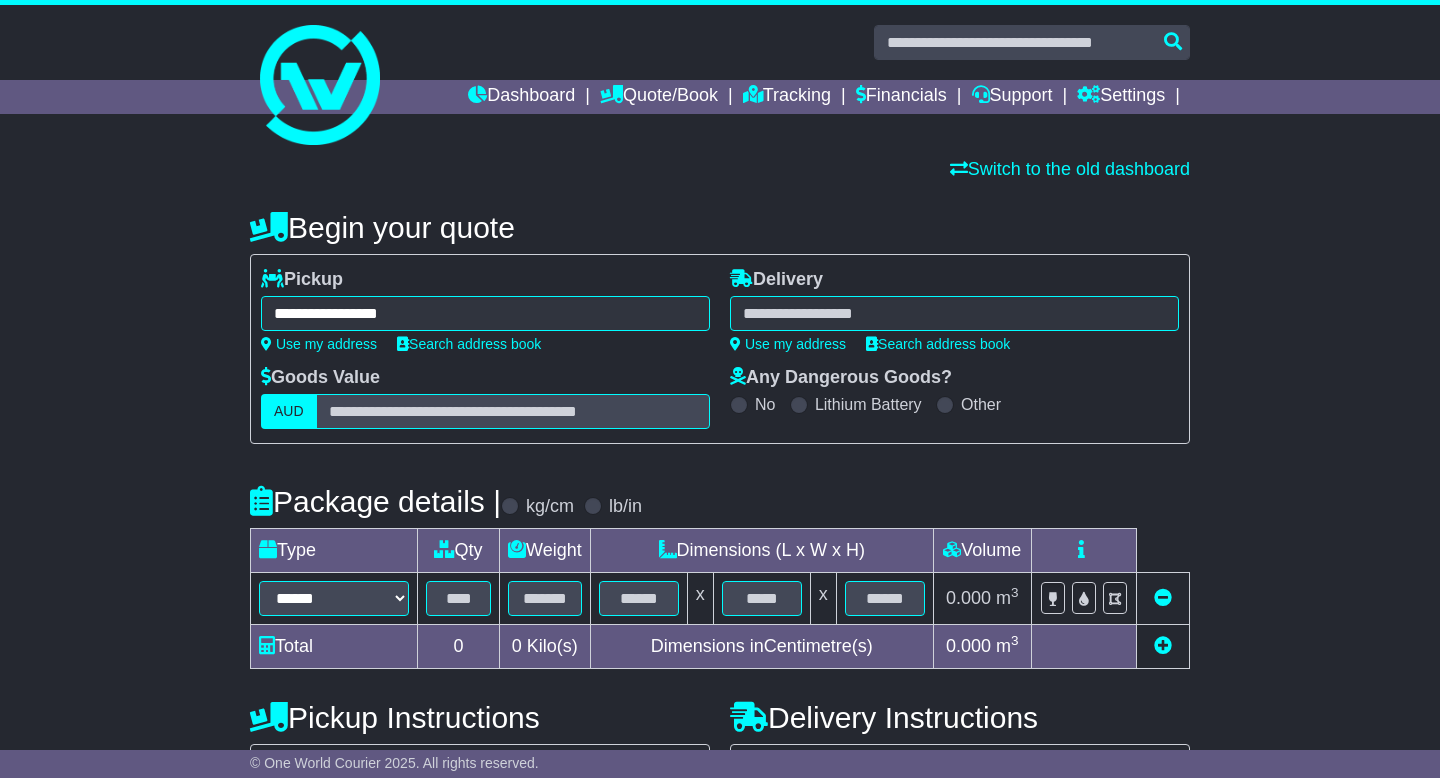 click at bounding box center (954, 313) 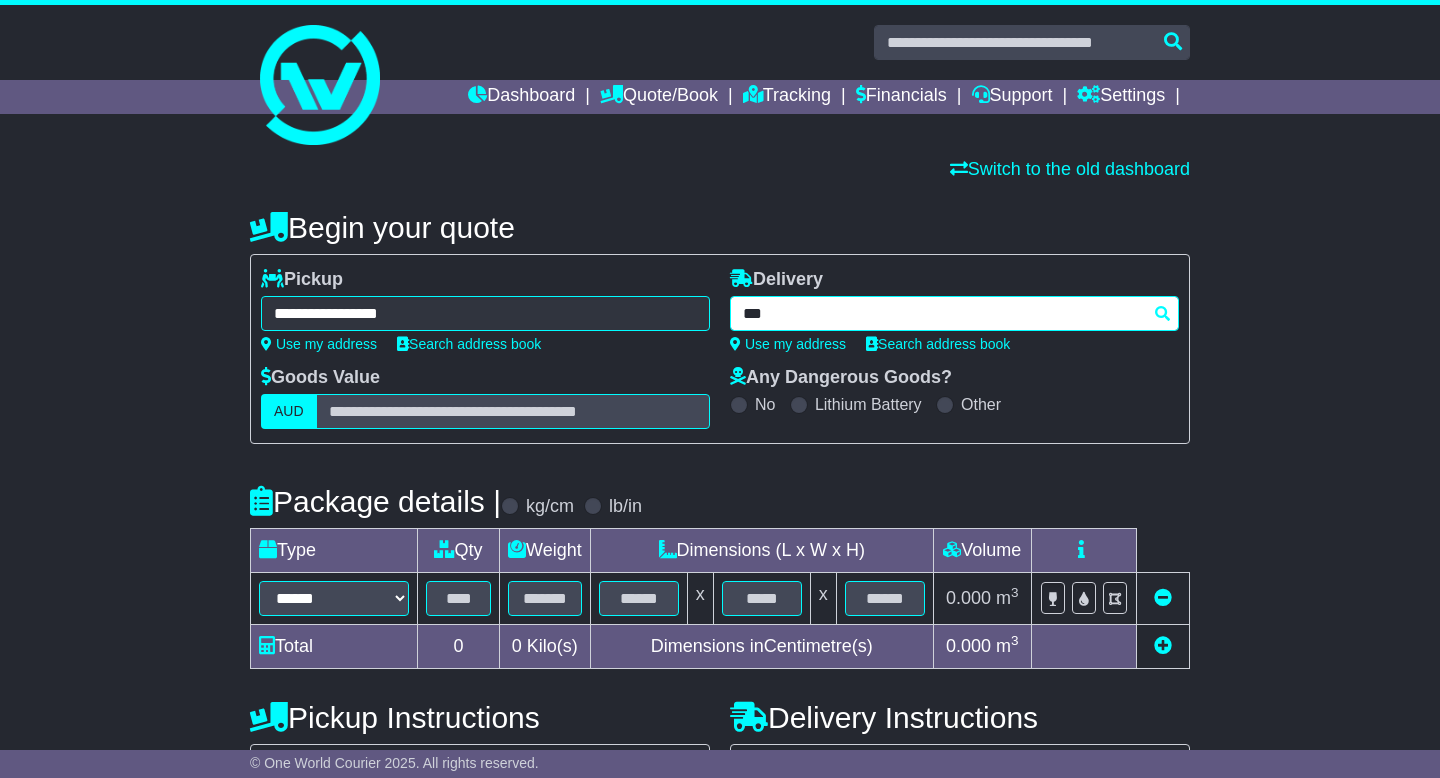 type on "****" 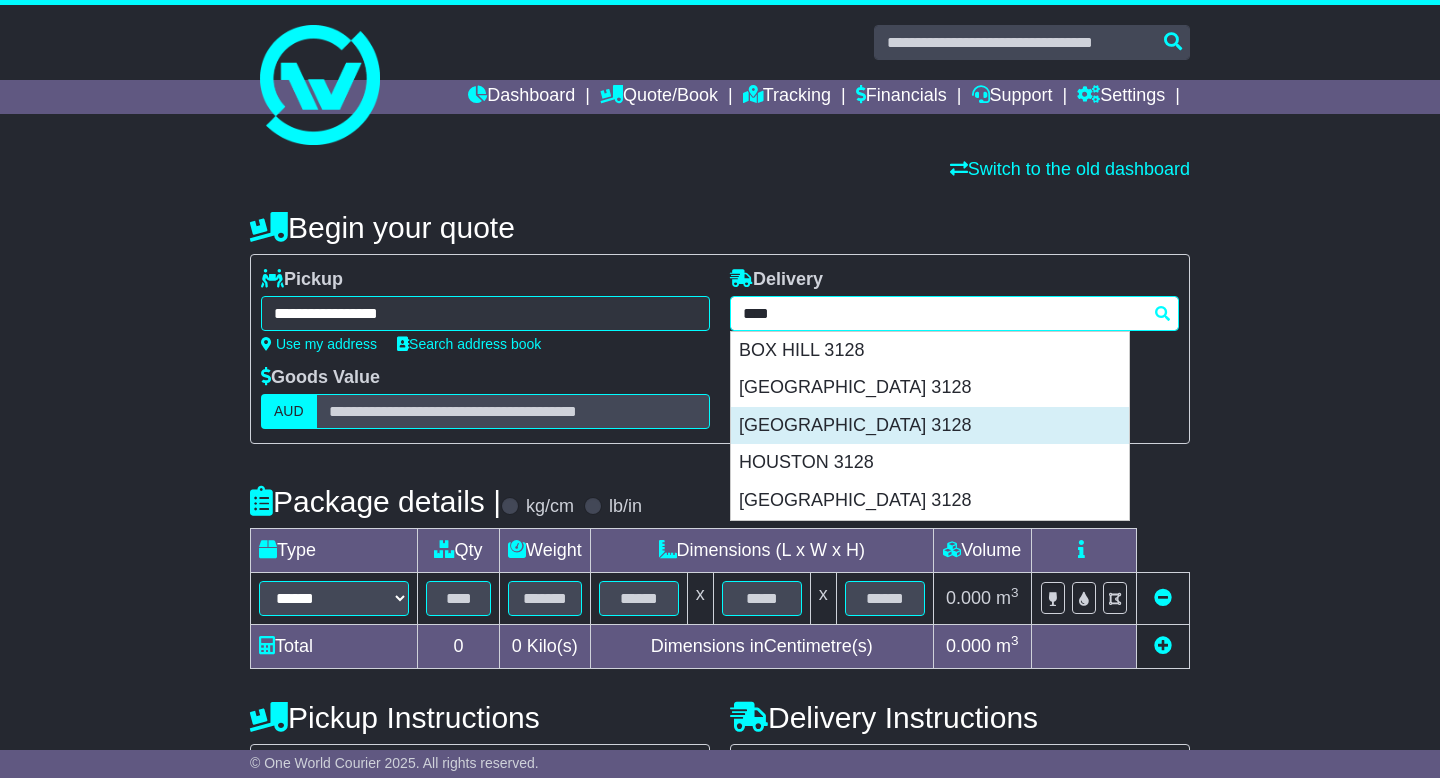 click on "BOX HILL SOUTH 3128" at bounding box center (930, 426) 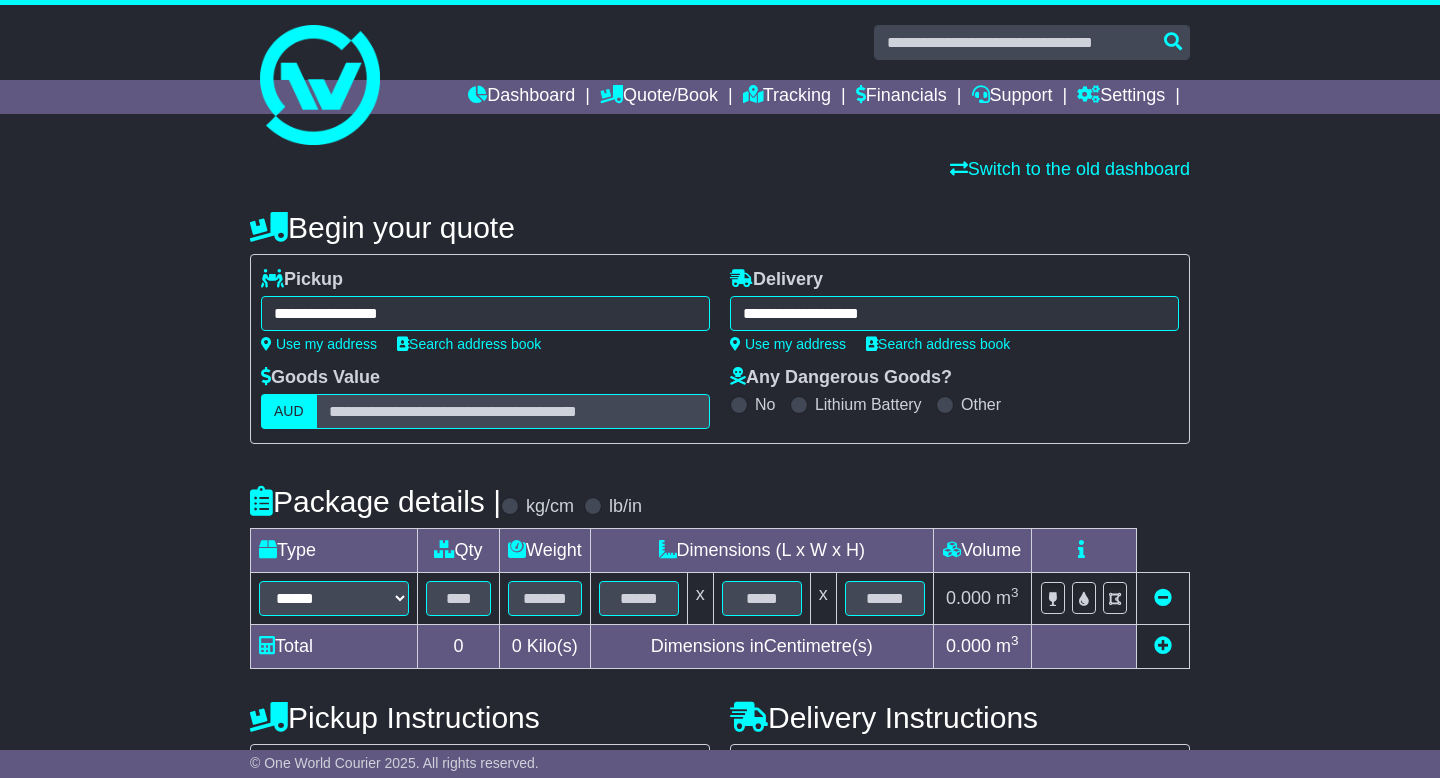 type on "**********" 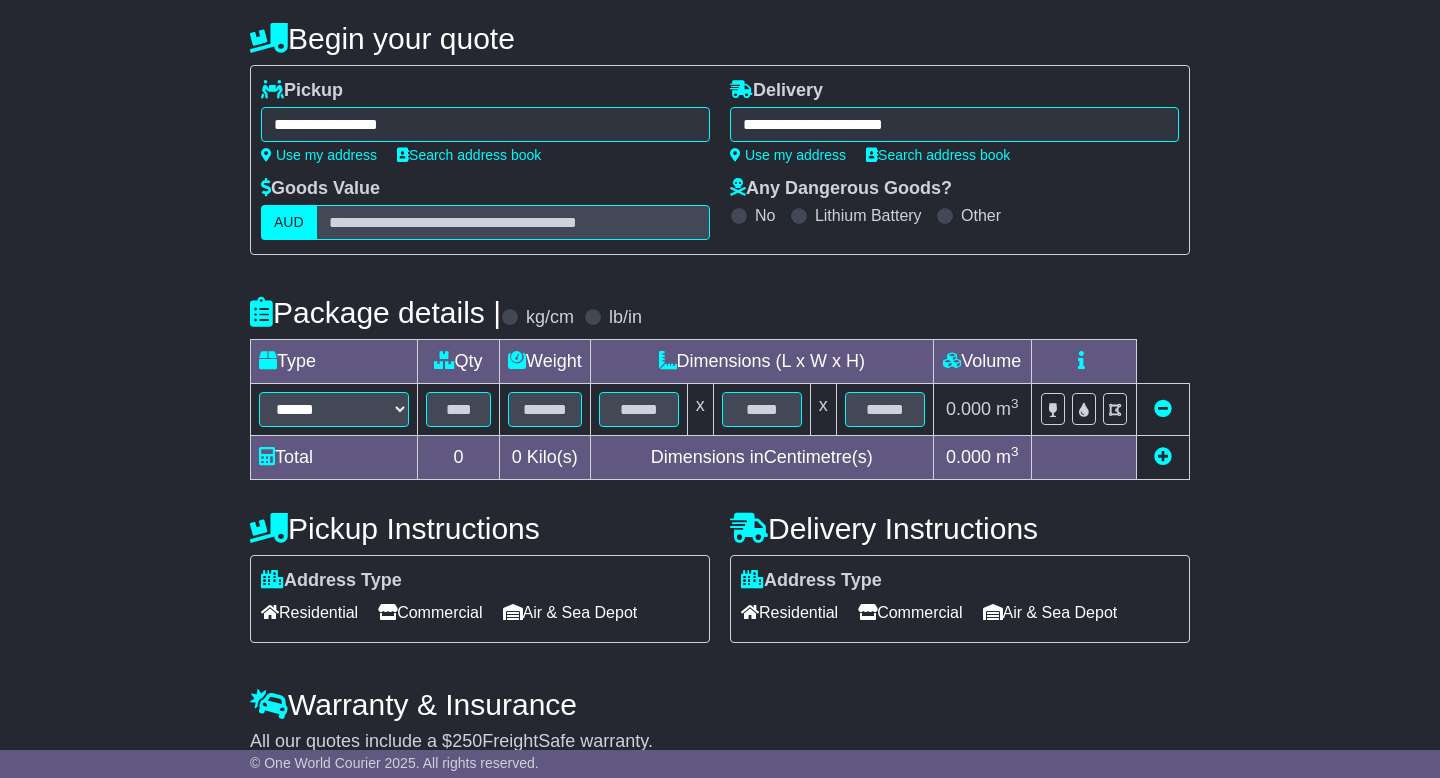 scroll, scrollTop: 279, scrollLeft: 0, axis: vertical 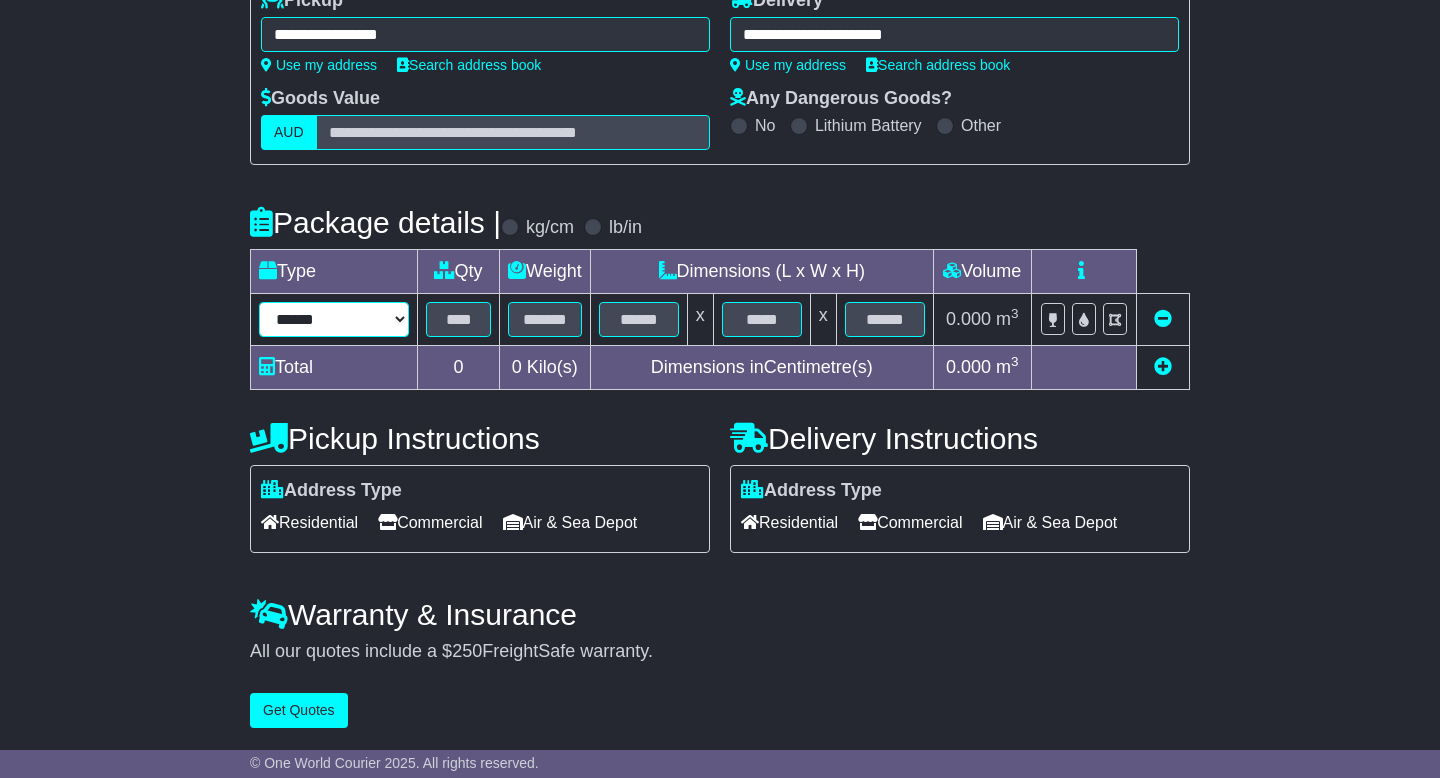 click on "****** ****** *** ******** ***** **** **** ****** *** *******" at bounding box center [334, 319] 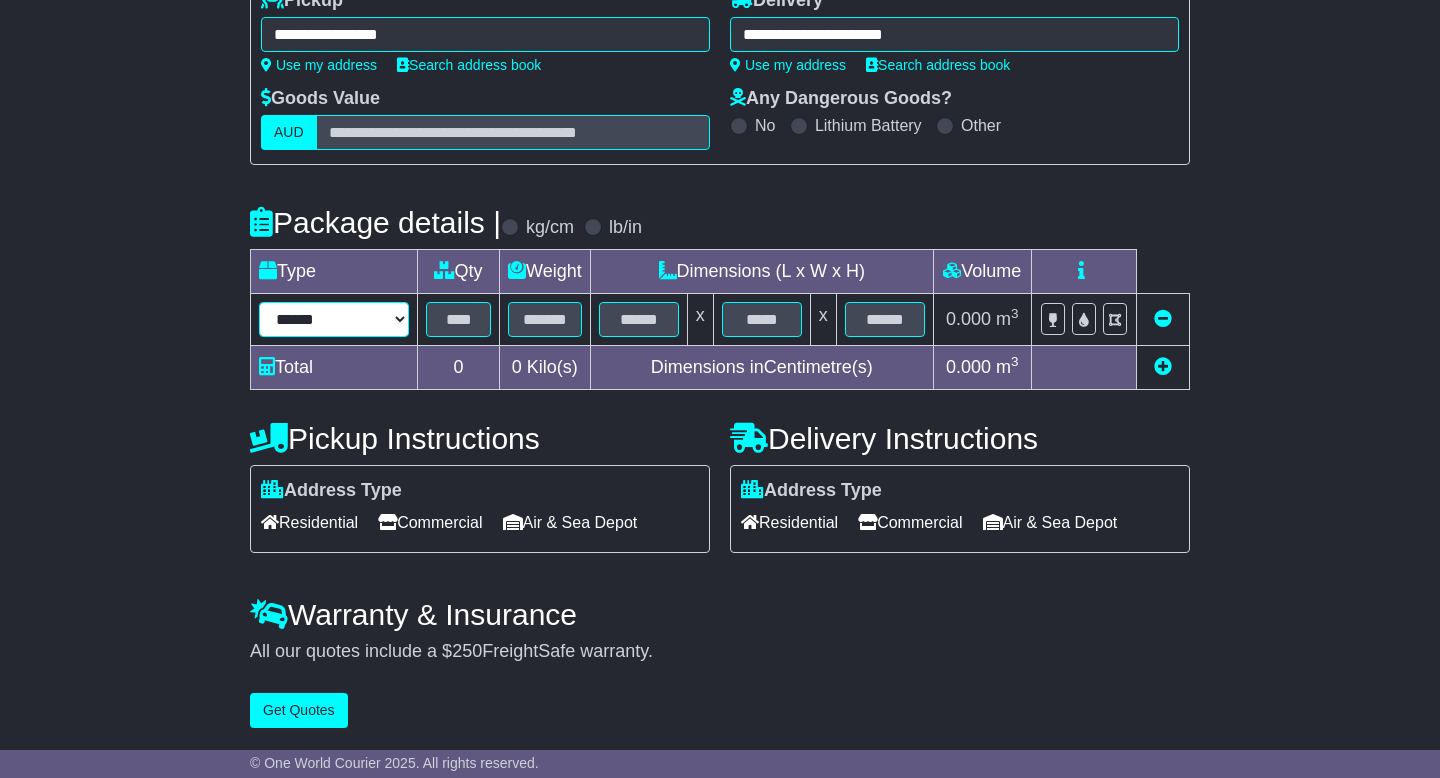 select on "*****" 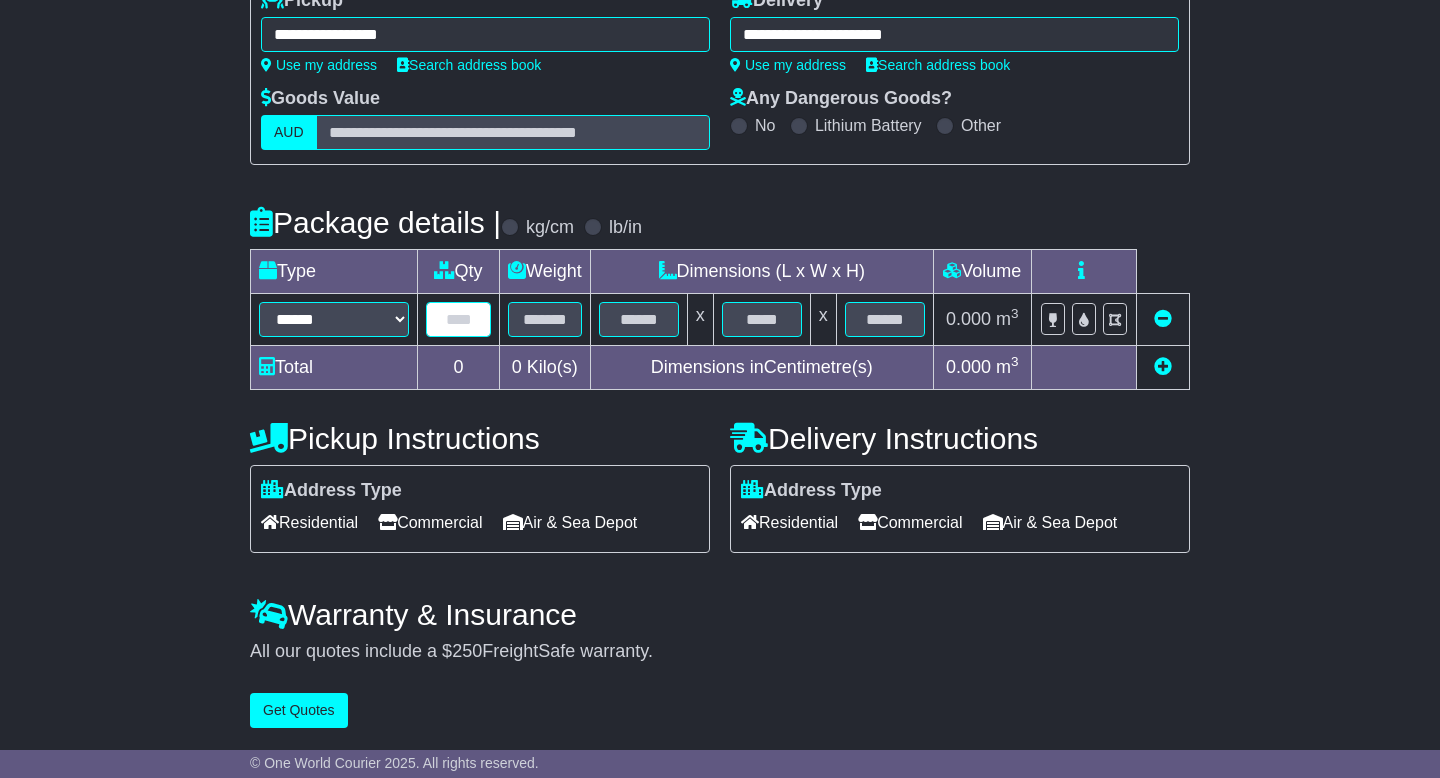 click at bounding box center (458, 319) 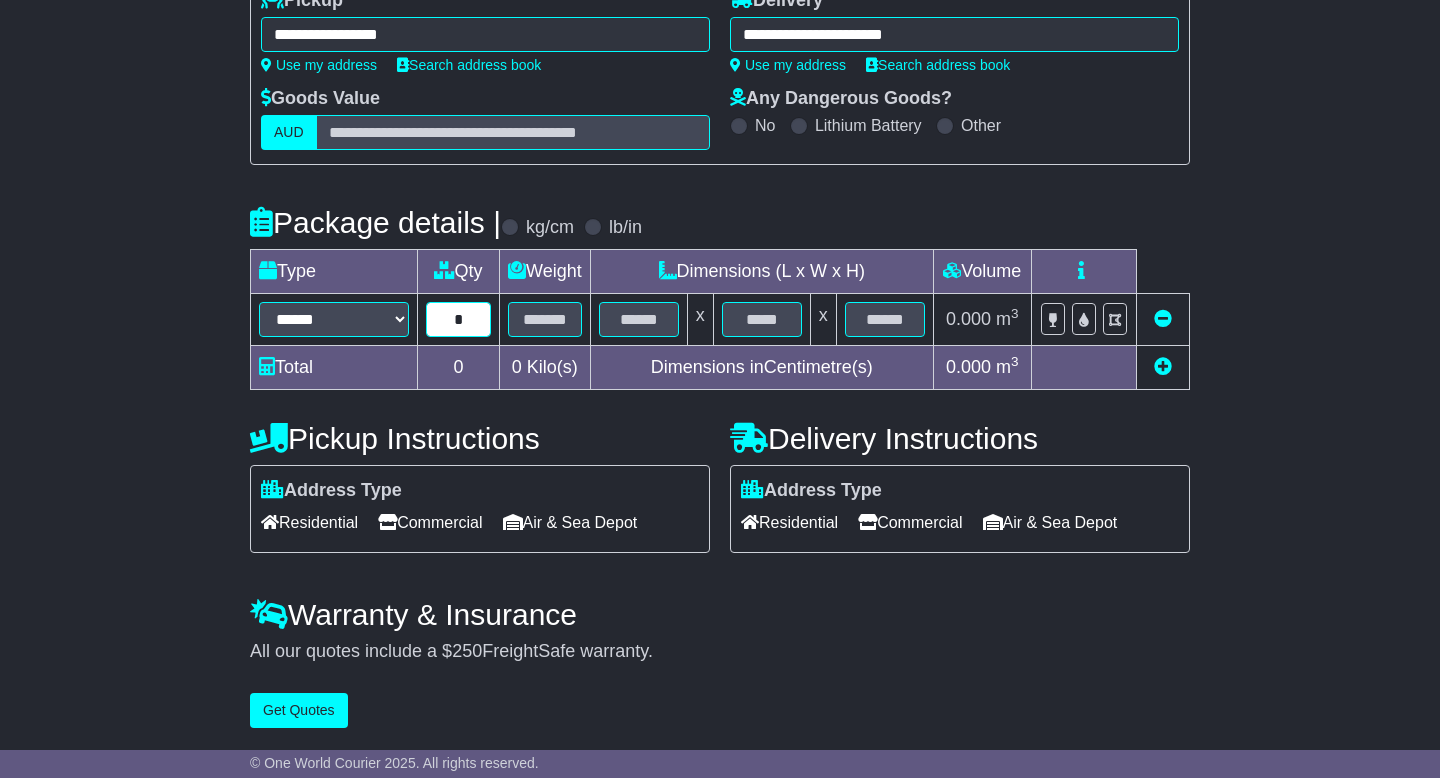 type on "*" 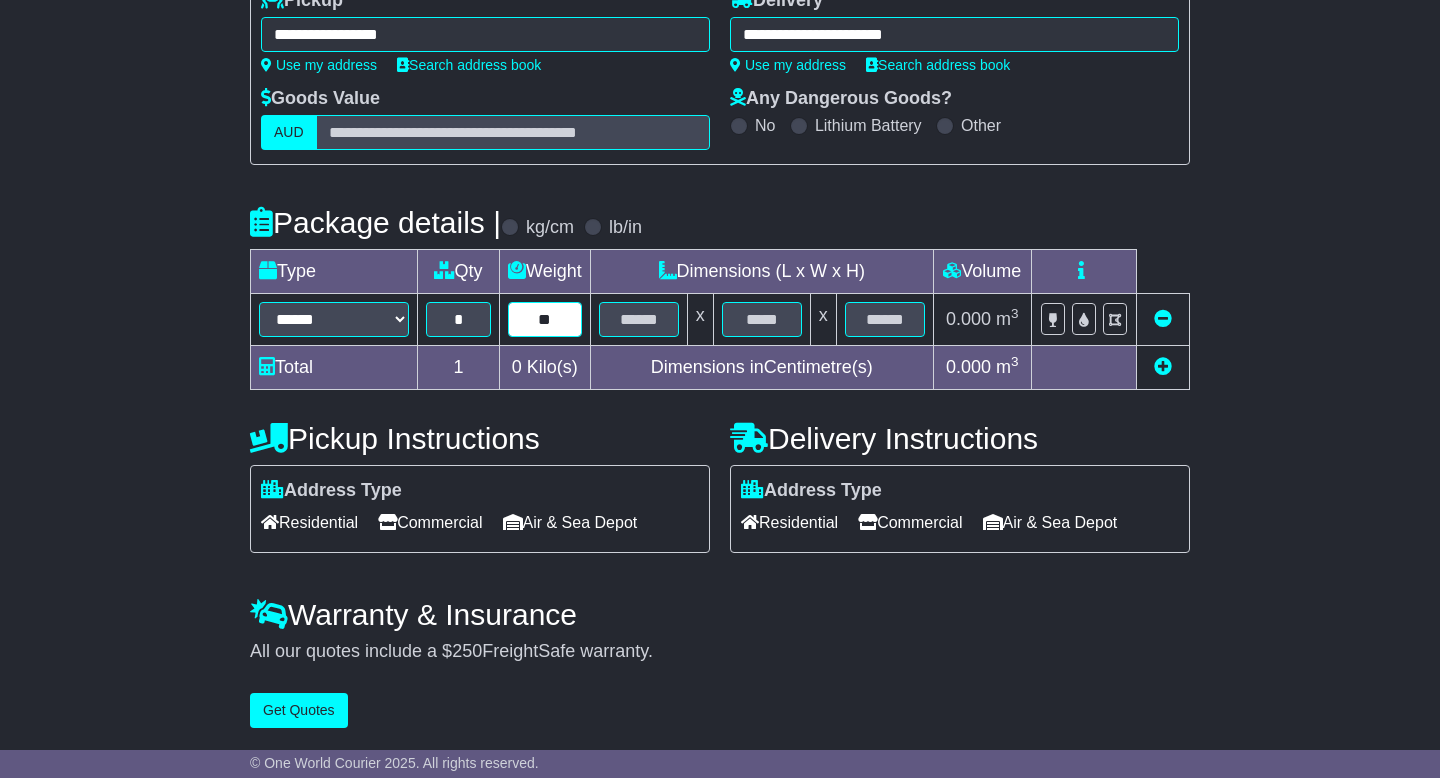type on "**" 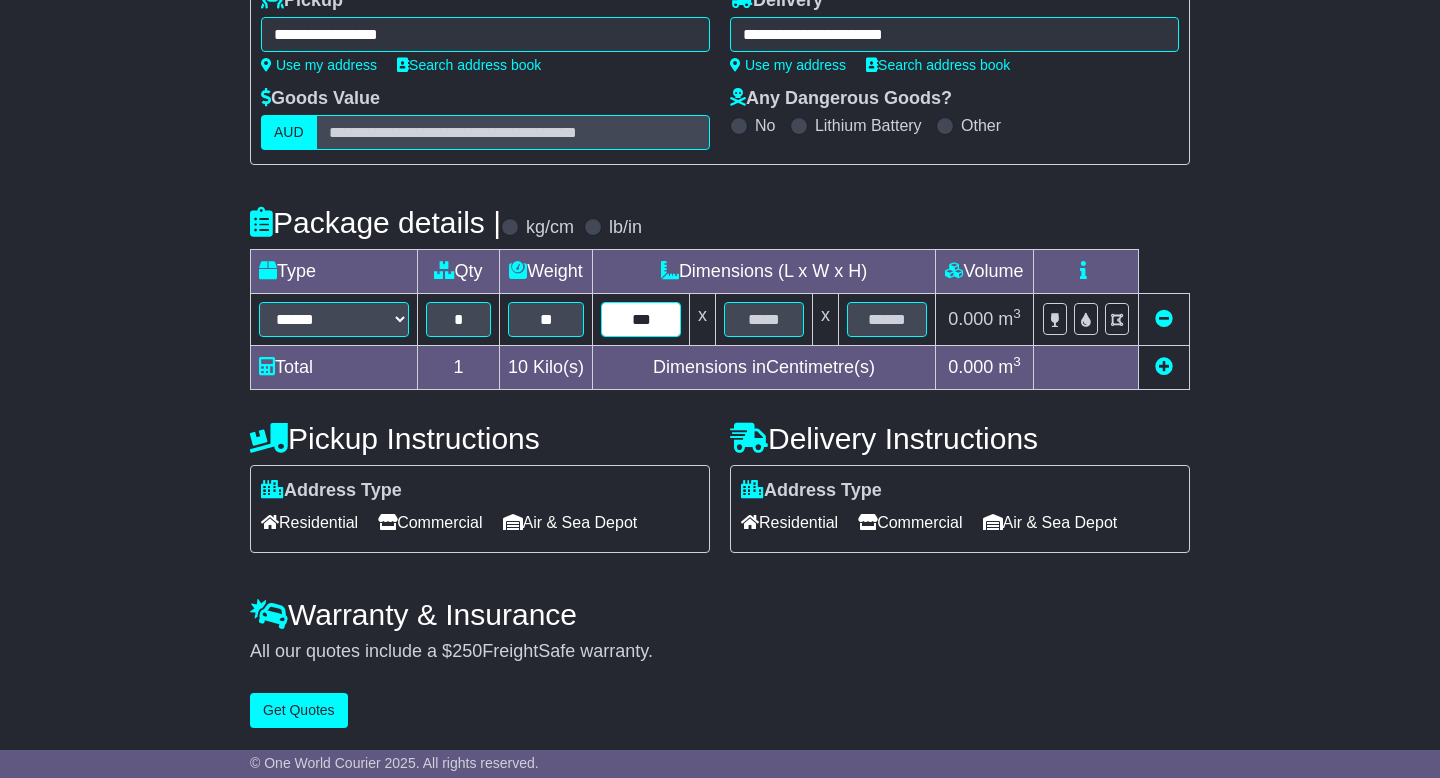type on "***" 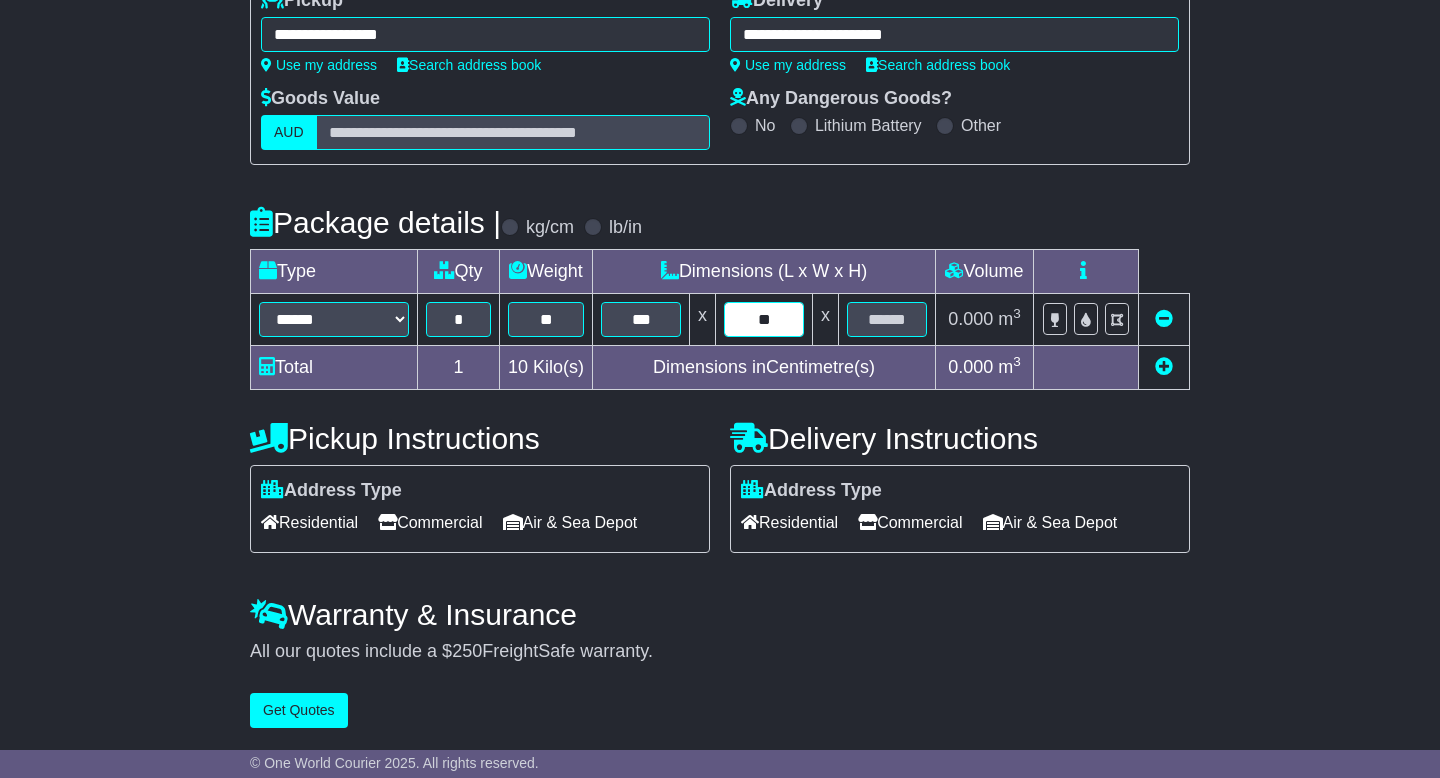 type on "**" 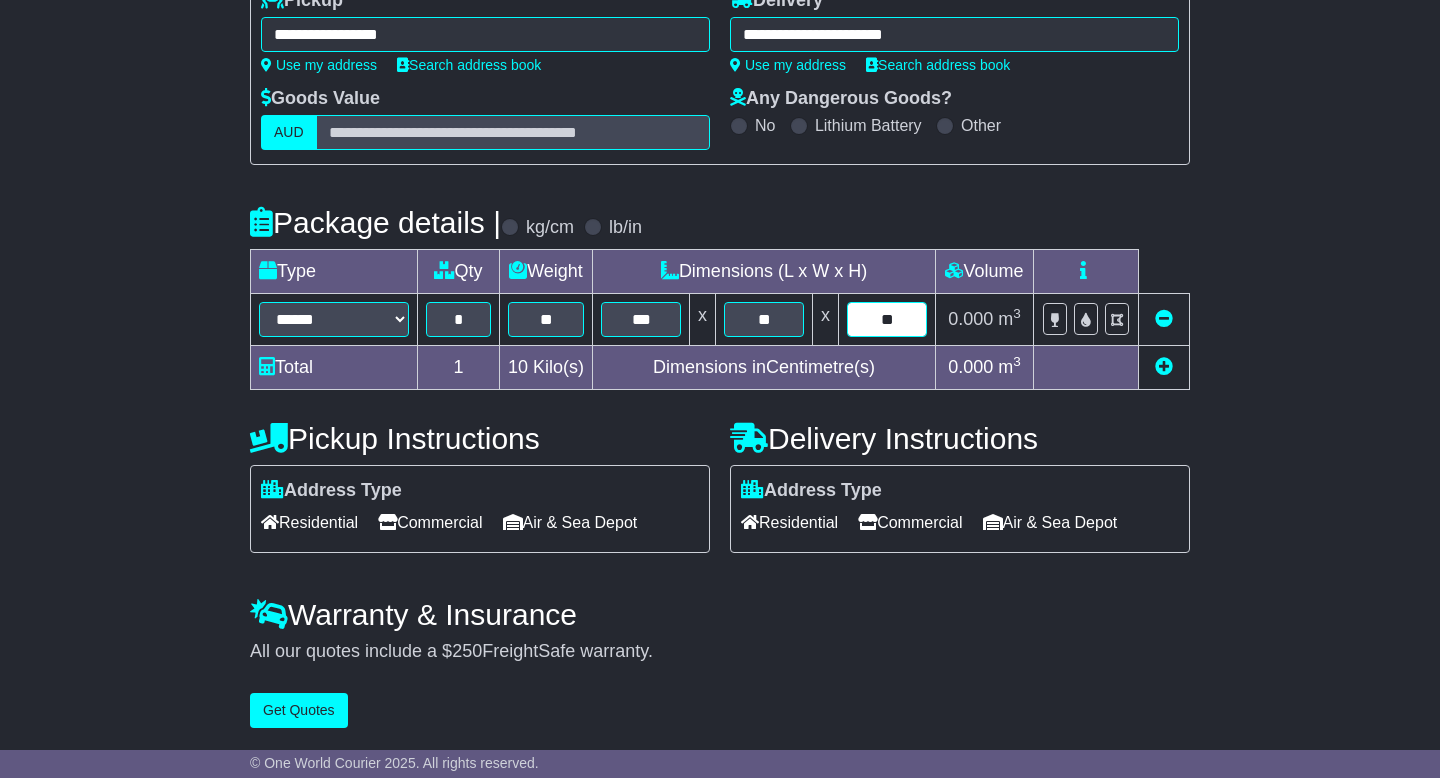 type on "**" 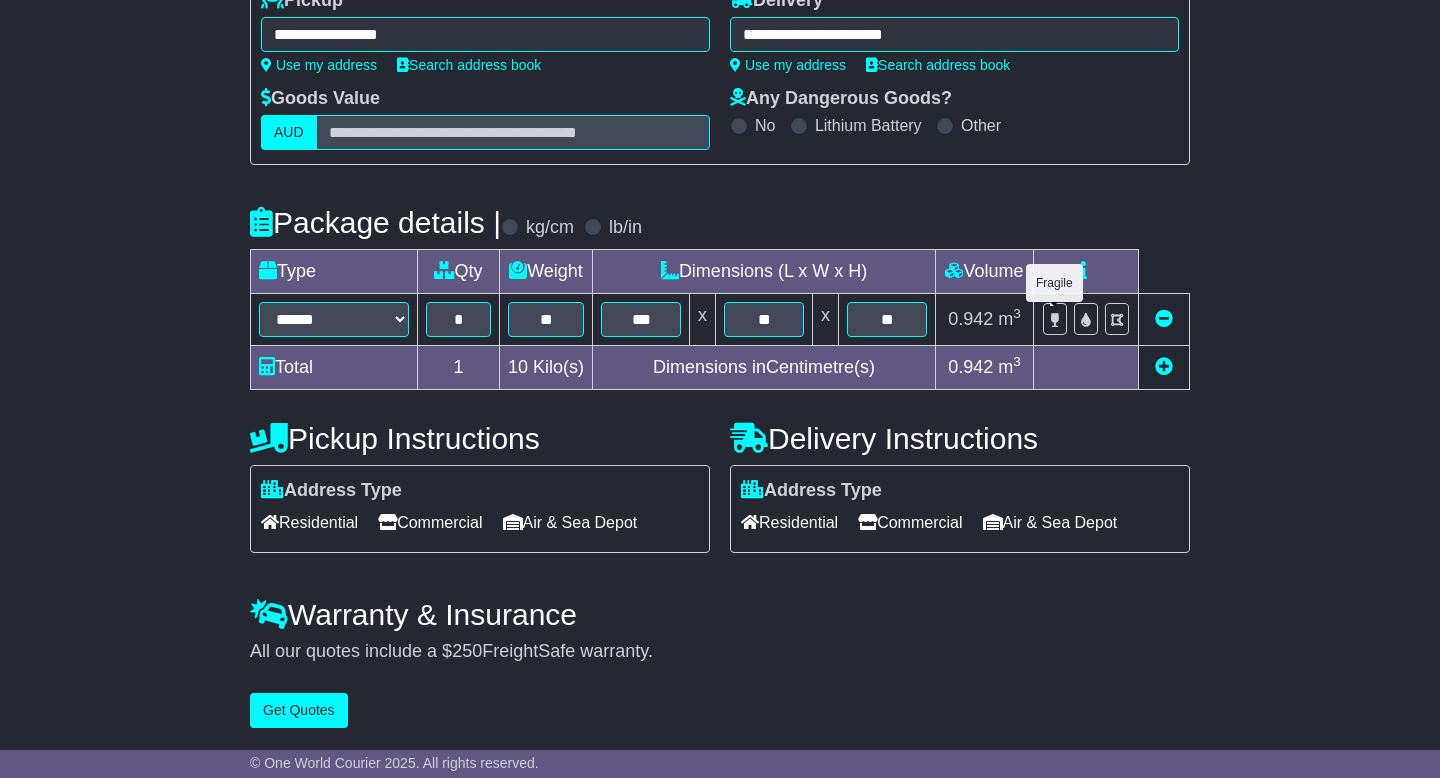 click at bounding box center [1055, 320] 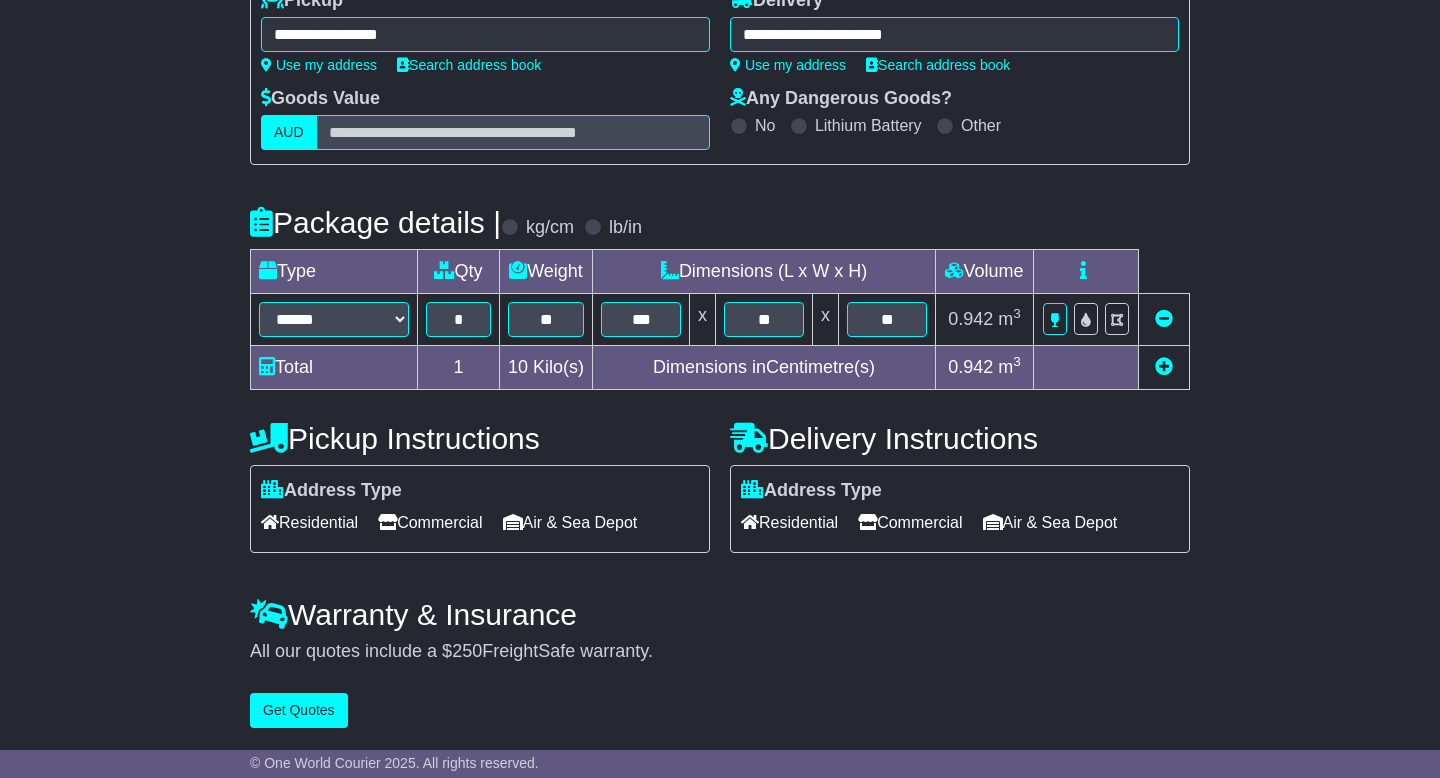 click on "Residential" at bounding box center [789, 522] 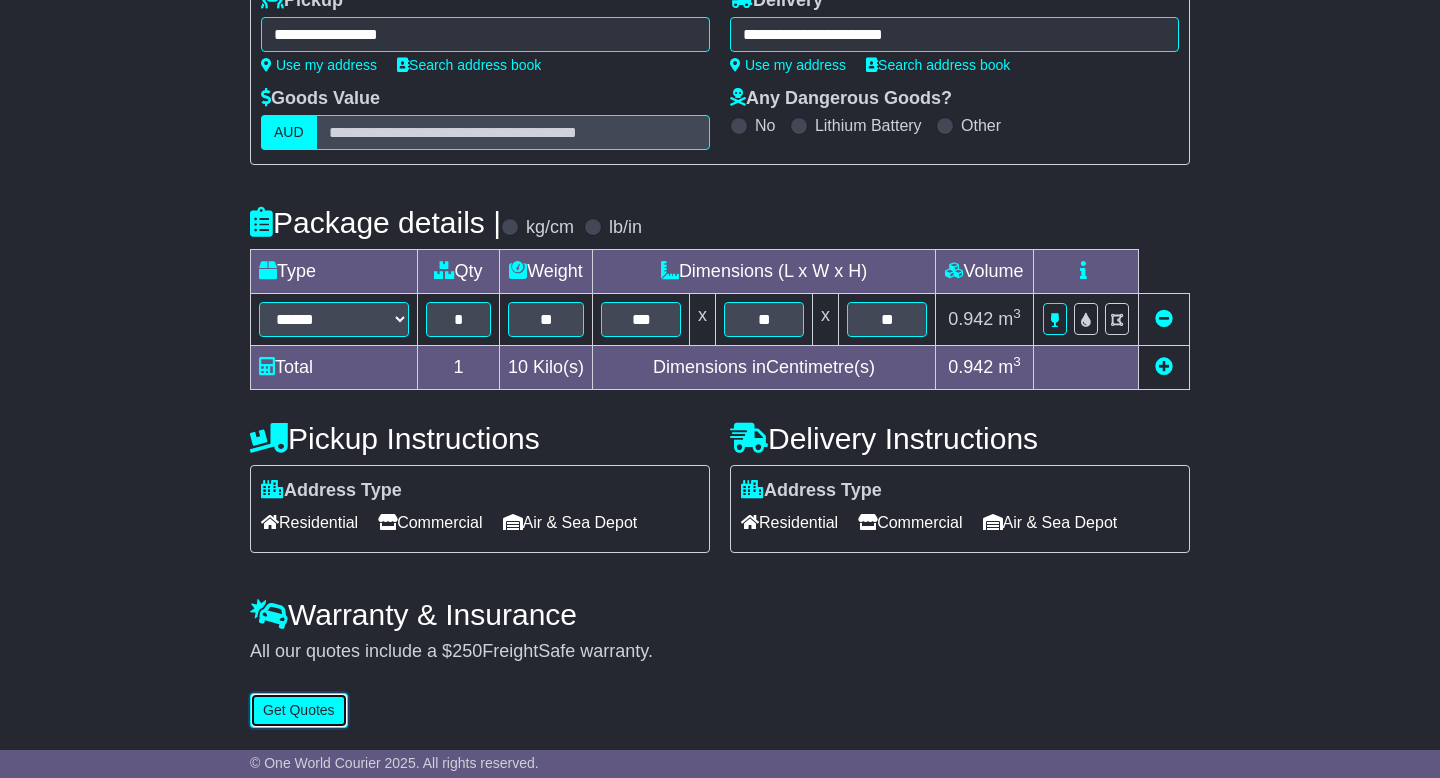click on "Get Quotes" at bounding box center (299, 710) 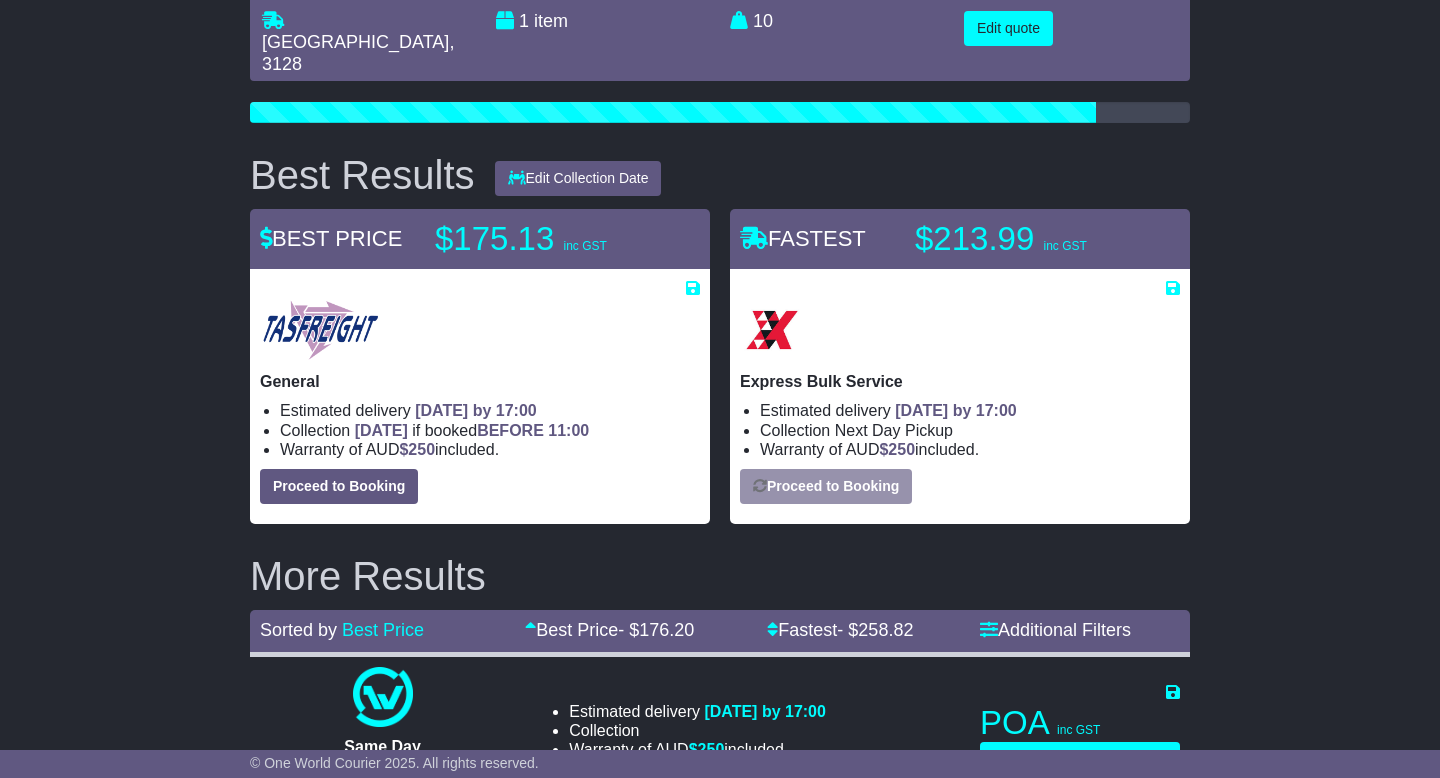 scroll, scrollTop: 183, scrollLeft: 0, axis: vertical 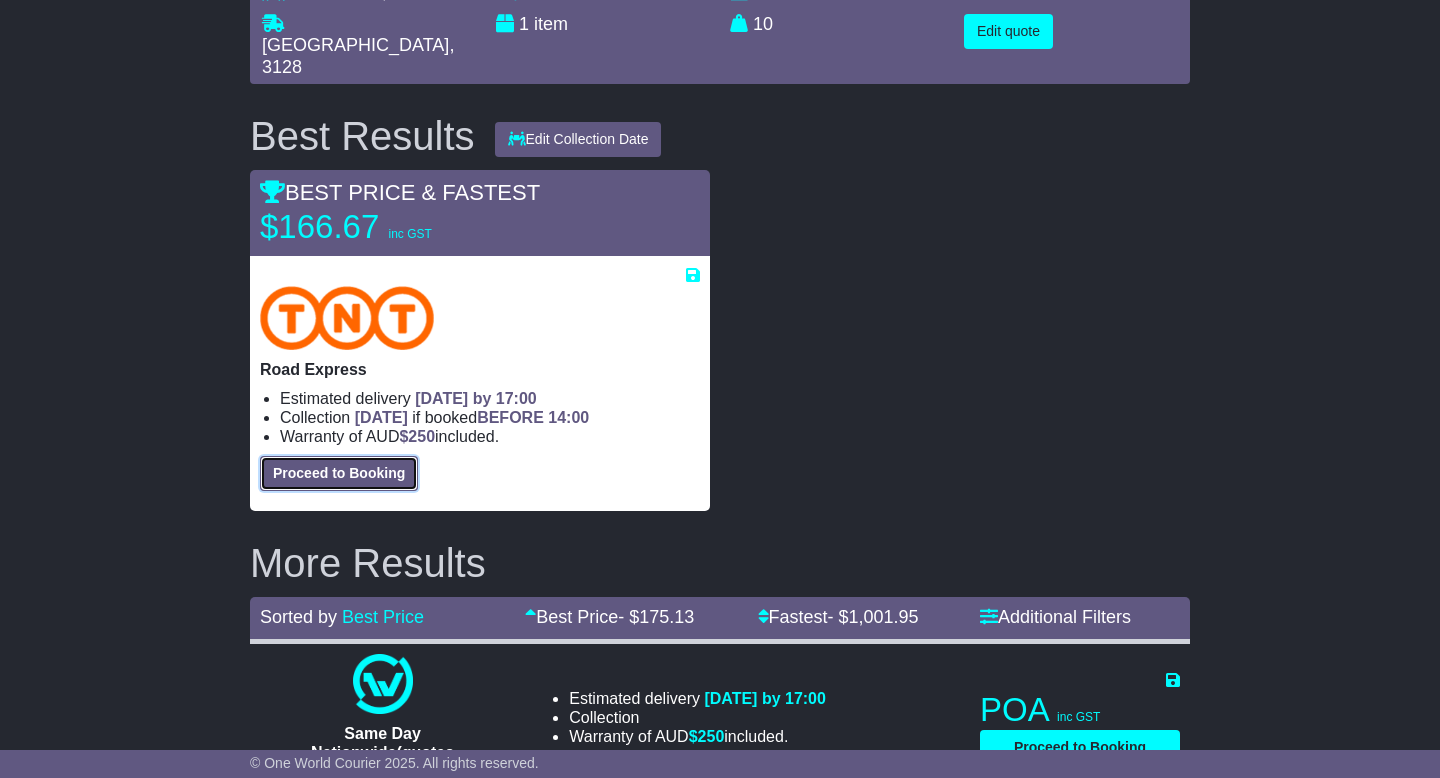 click on "Proceed to Booking" at bounding box center [339, 473] 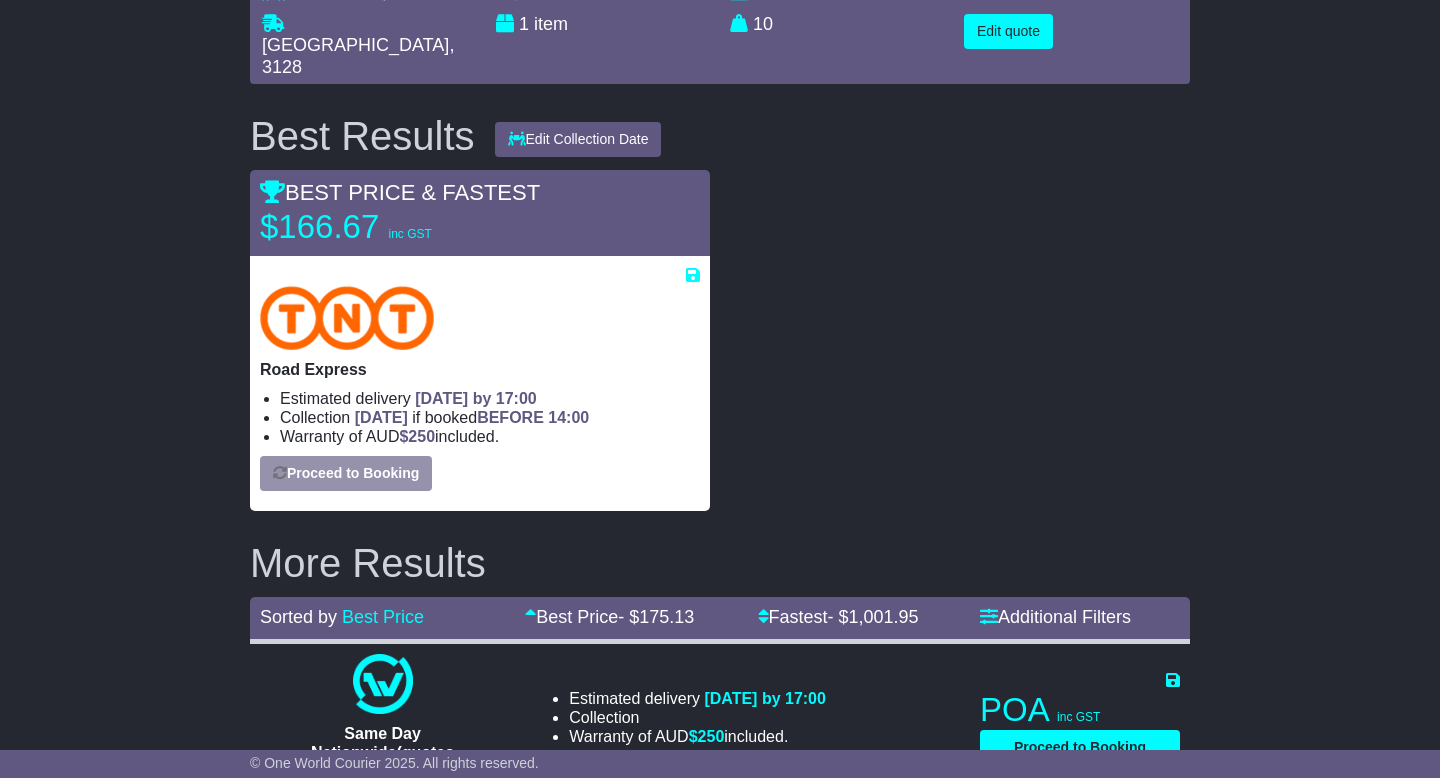 select on "*****" 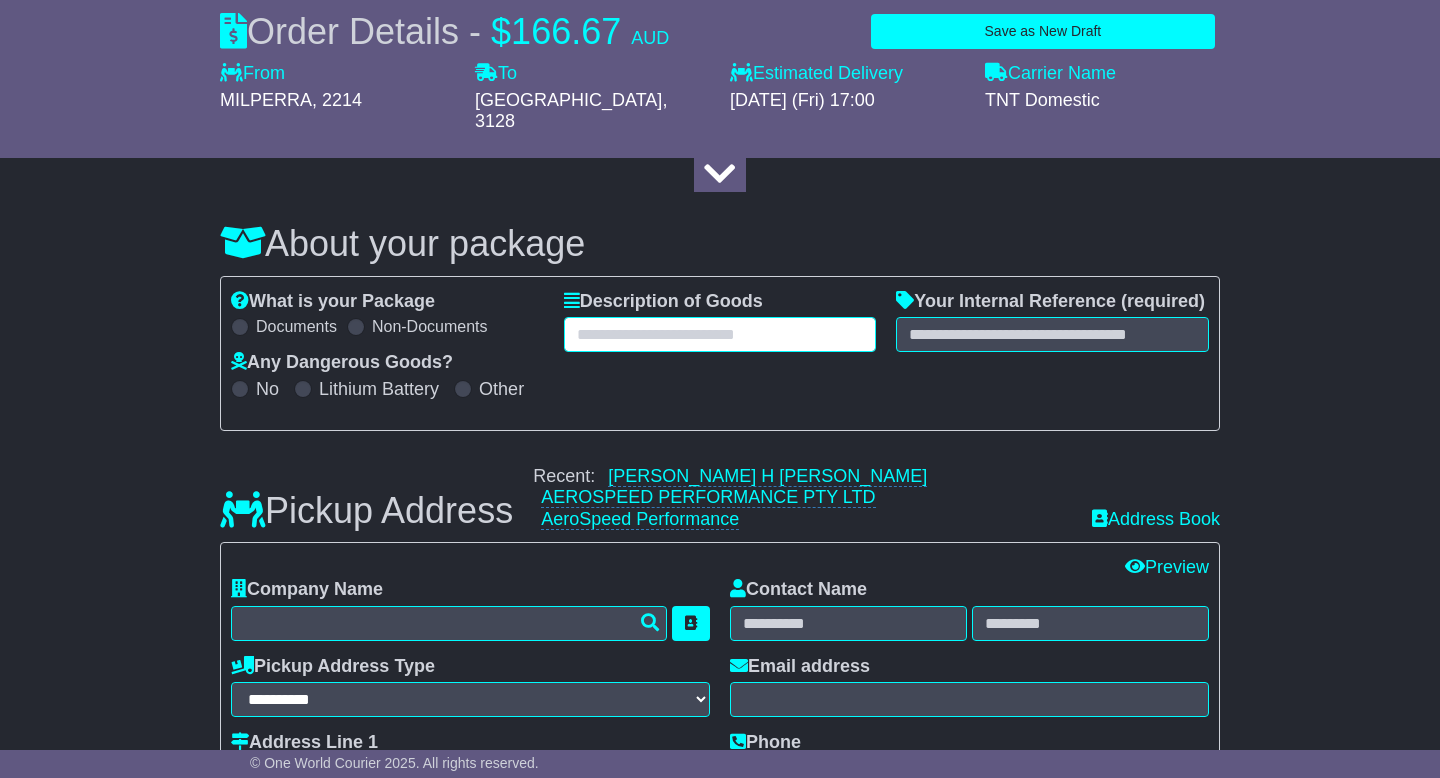 click at bounding box center [720, 334] 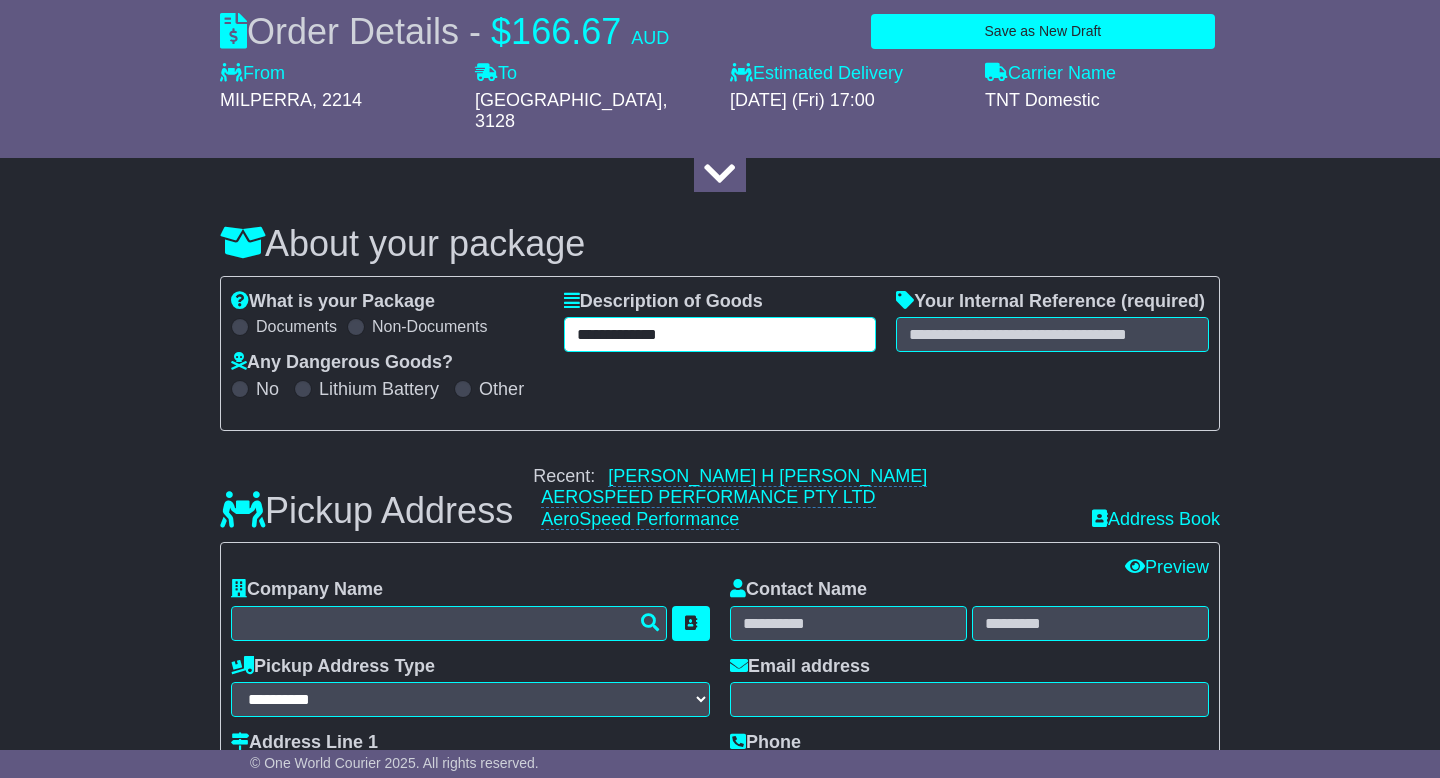 type on "**********" 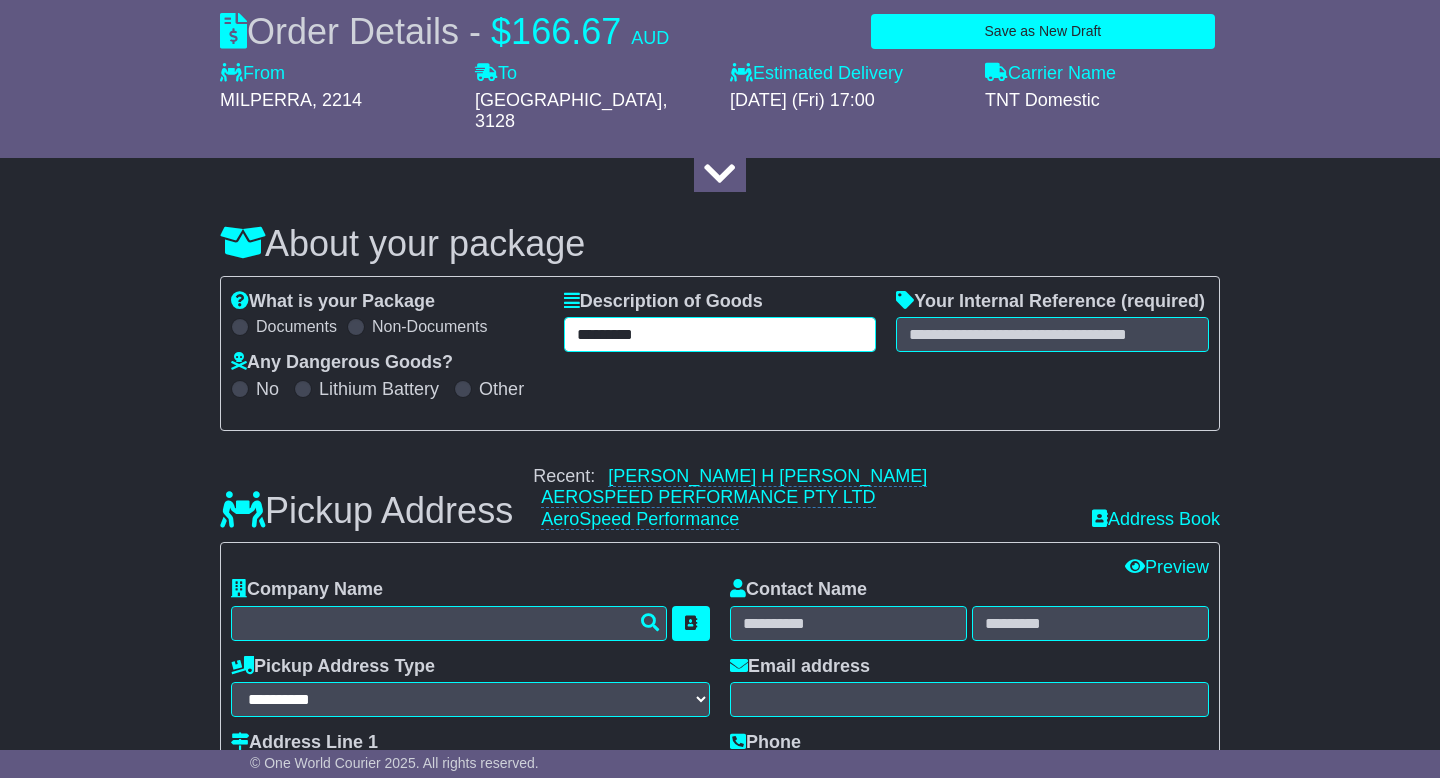 type on "*********" 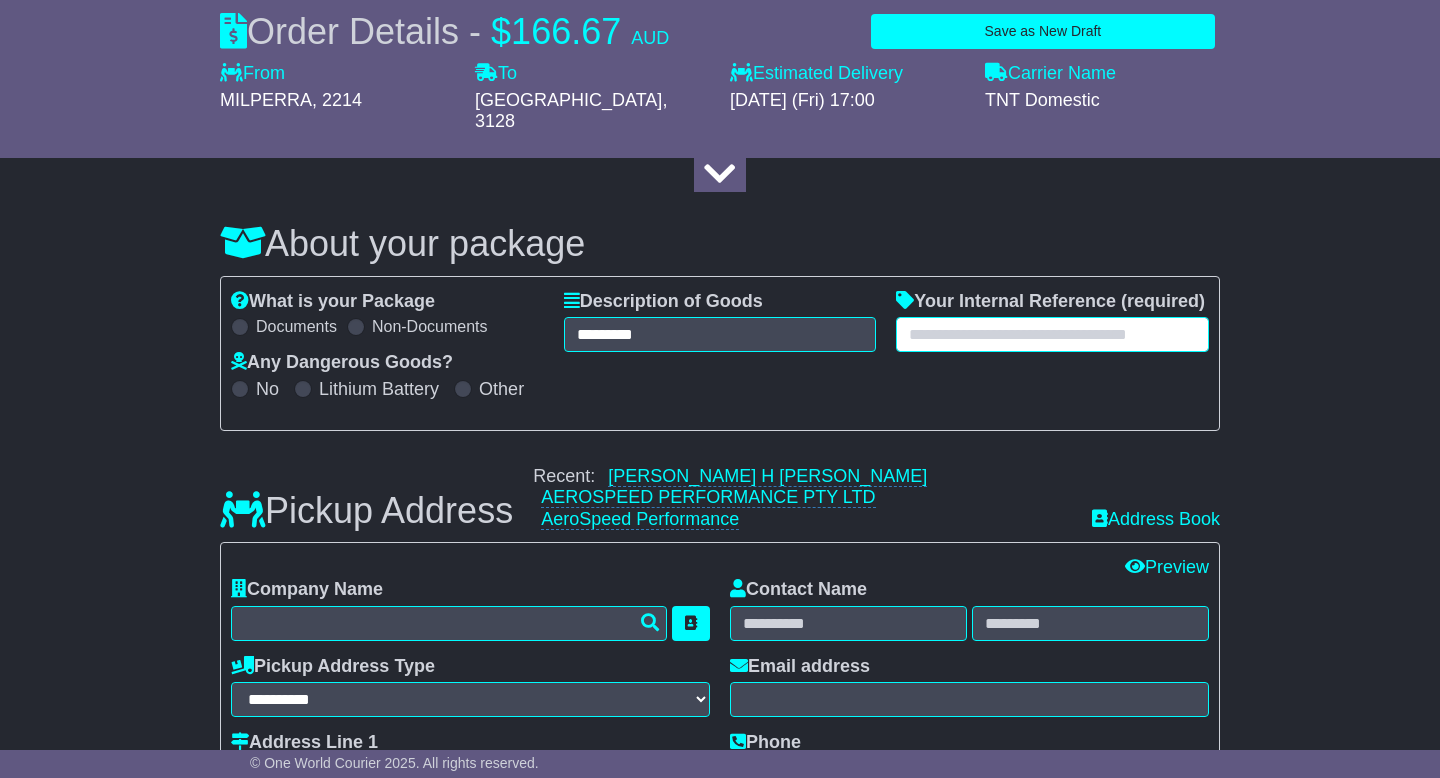 type on "*" 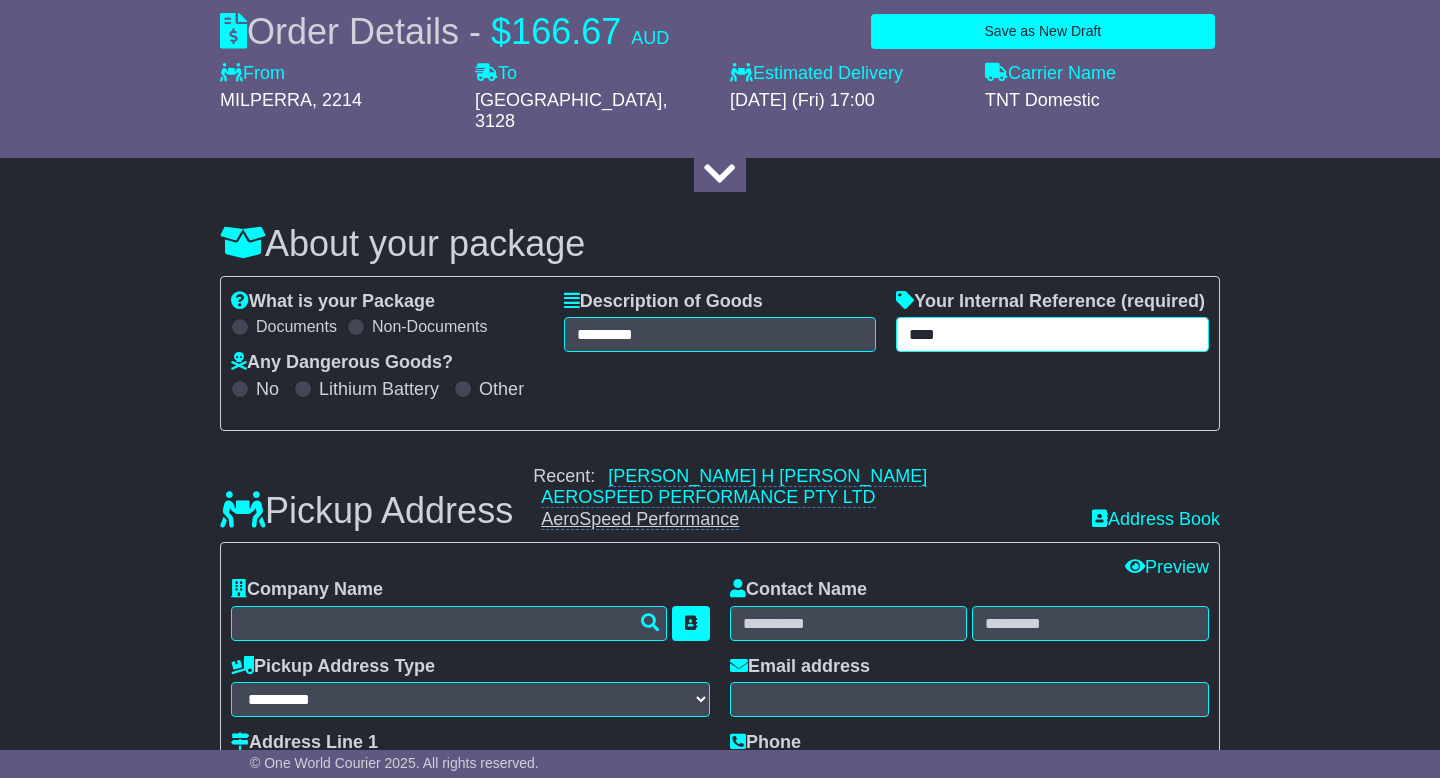 type on "****" 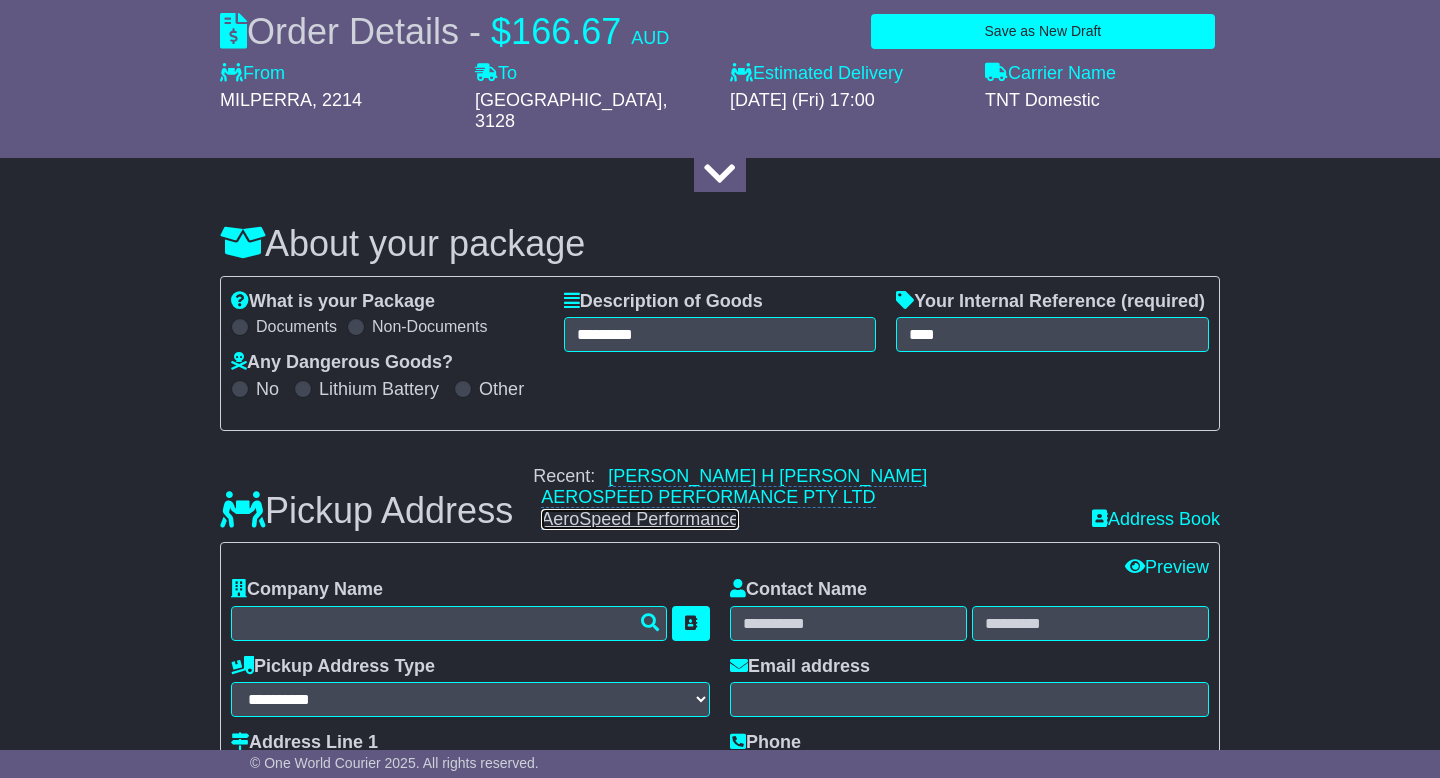 click on "AeroSpeed Performance" at bounding box center [640, 519] 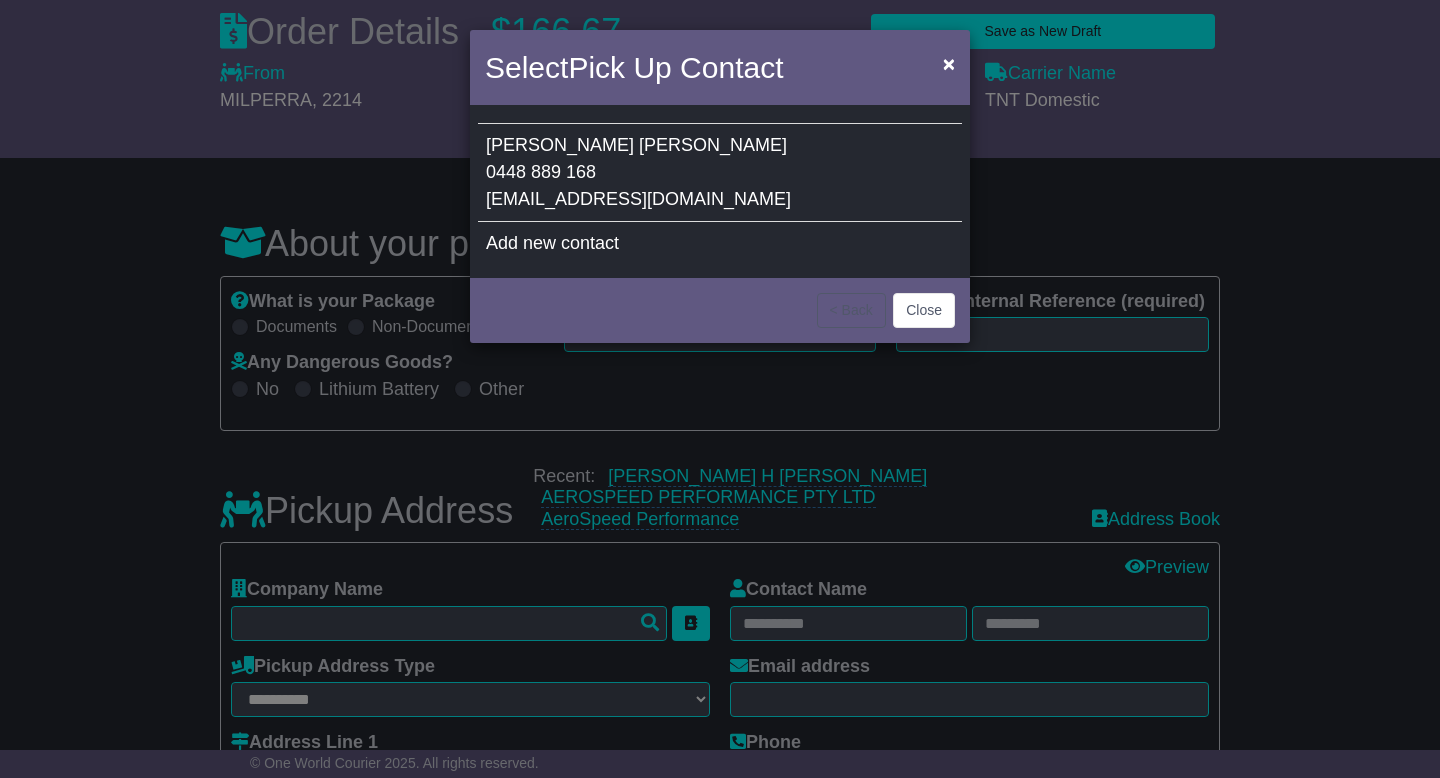 click on "0448 889 168" at bounding box center (541, 172) 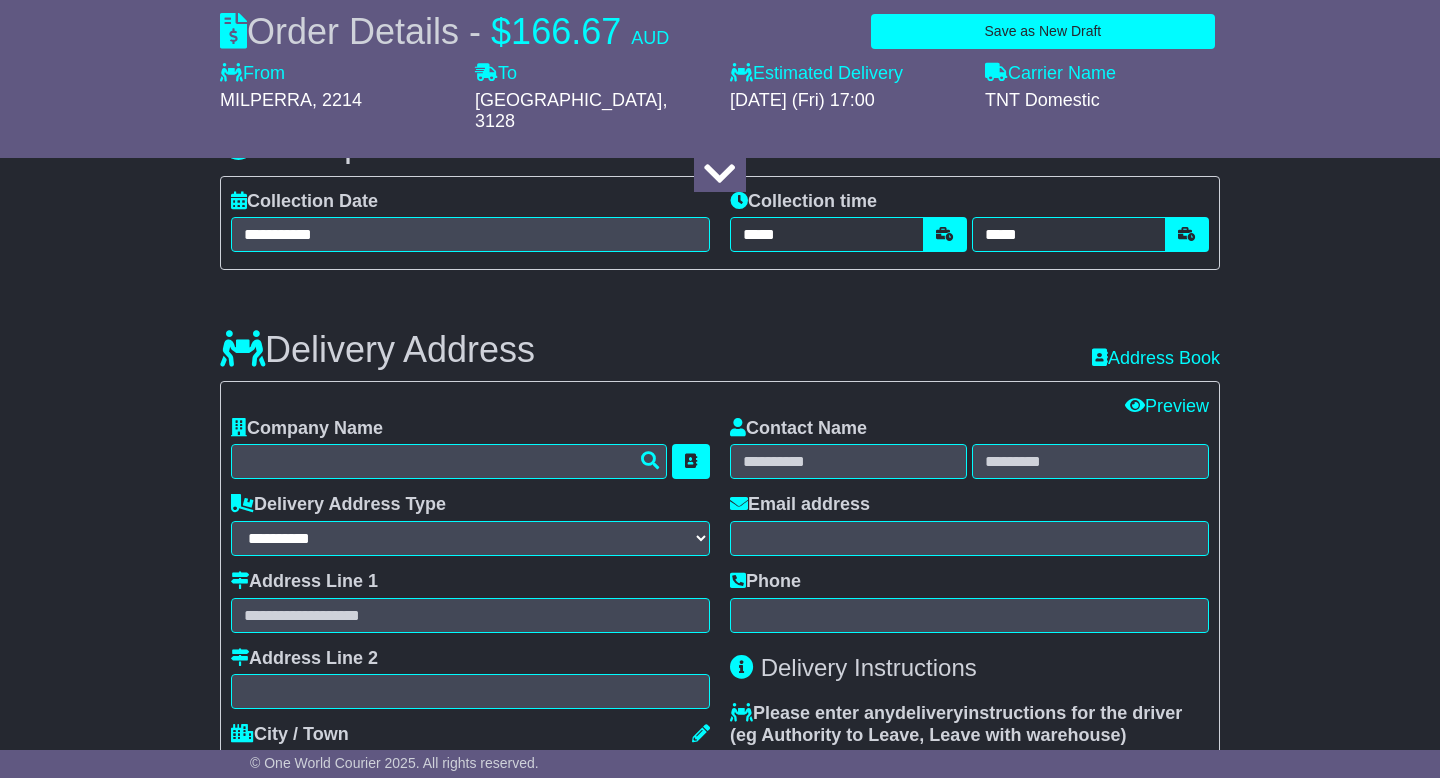 scroll, scrollTop: 1190, scrollLeft: 0, axis: vertical 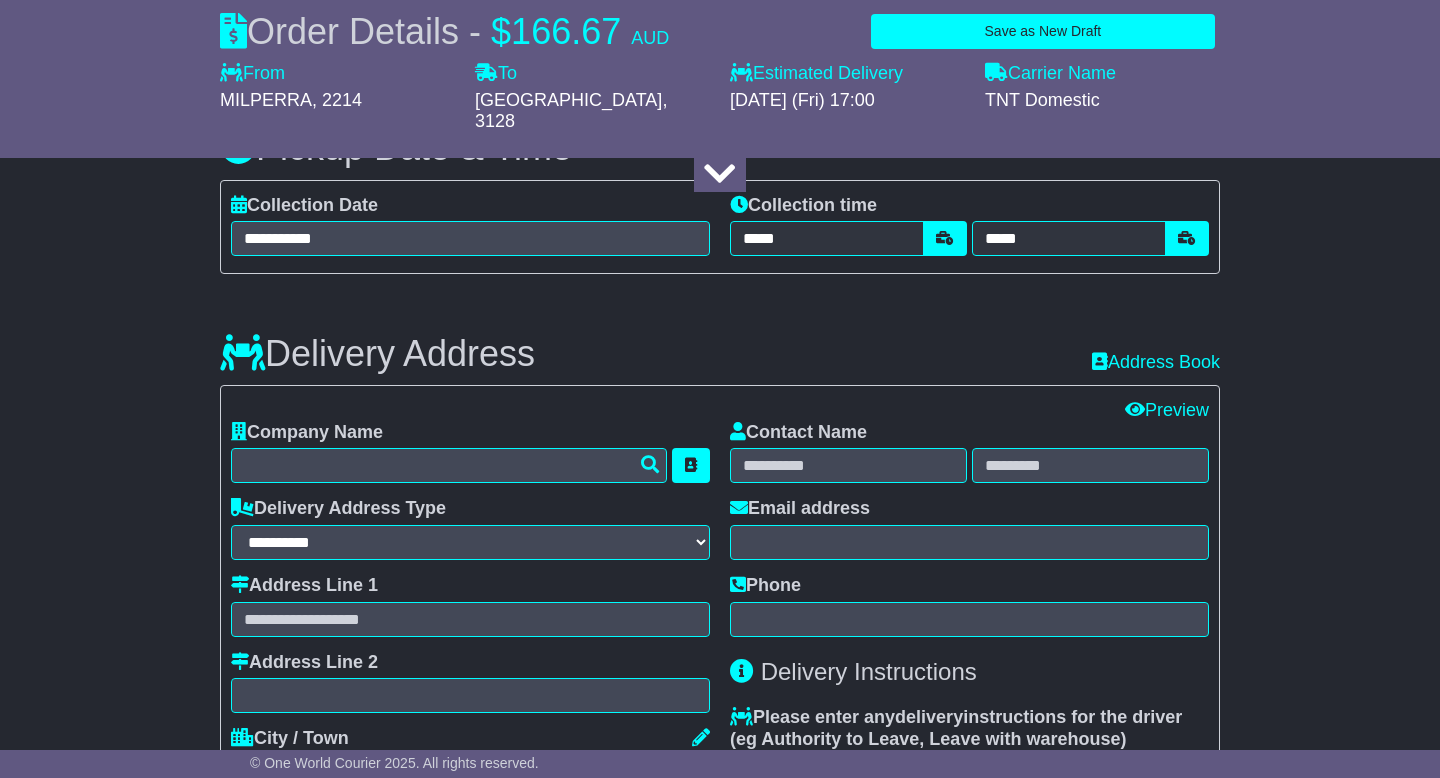 click on "Company Name" at bounding box center (470, 453) 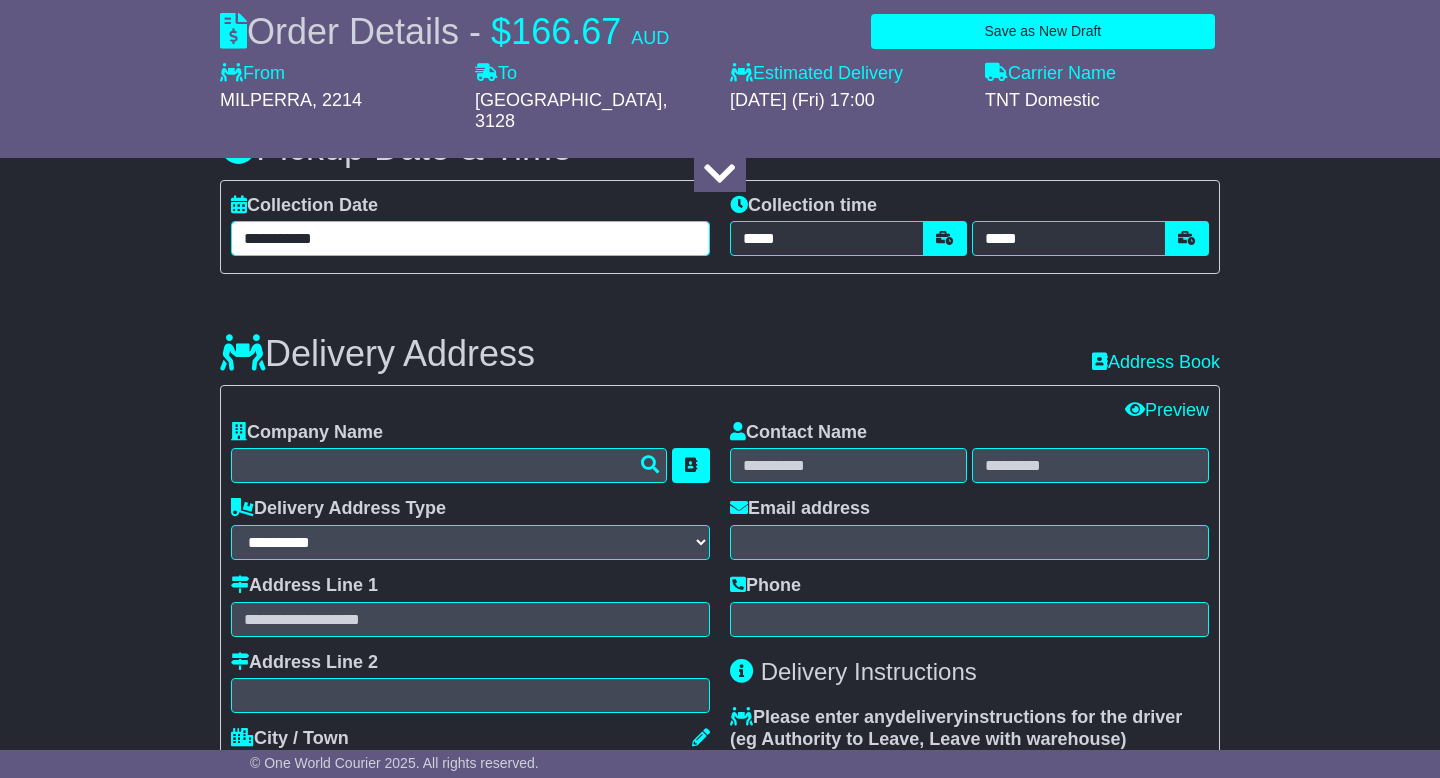 click on "**********" at bounding box center (470, 238) 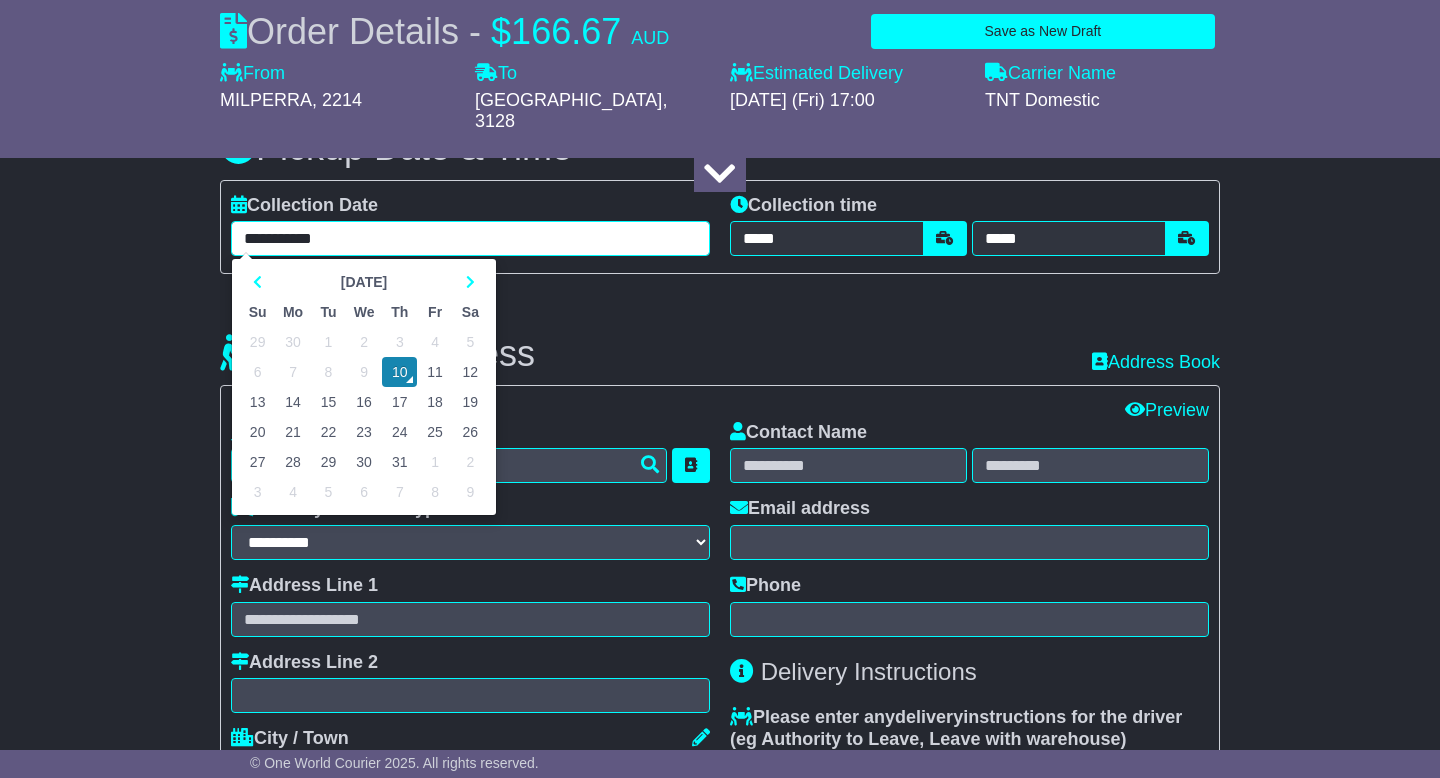 click on "11" at bounding box center [434, 372] 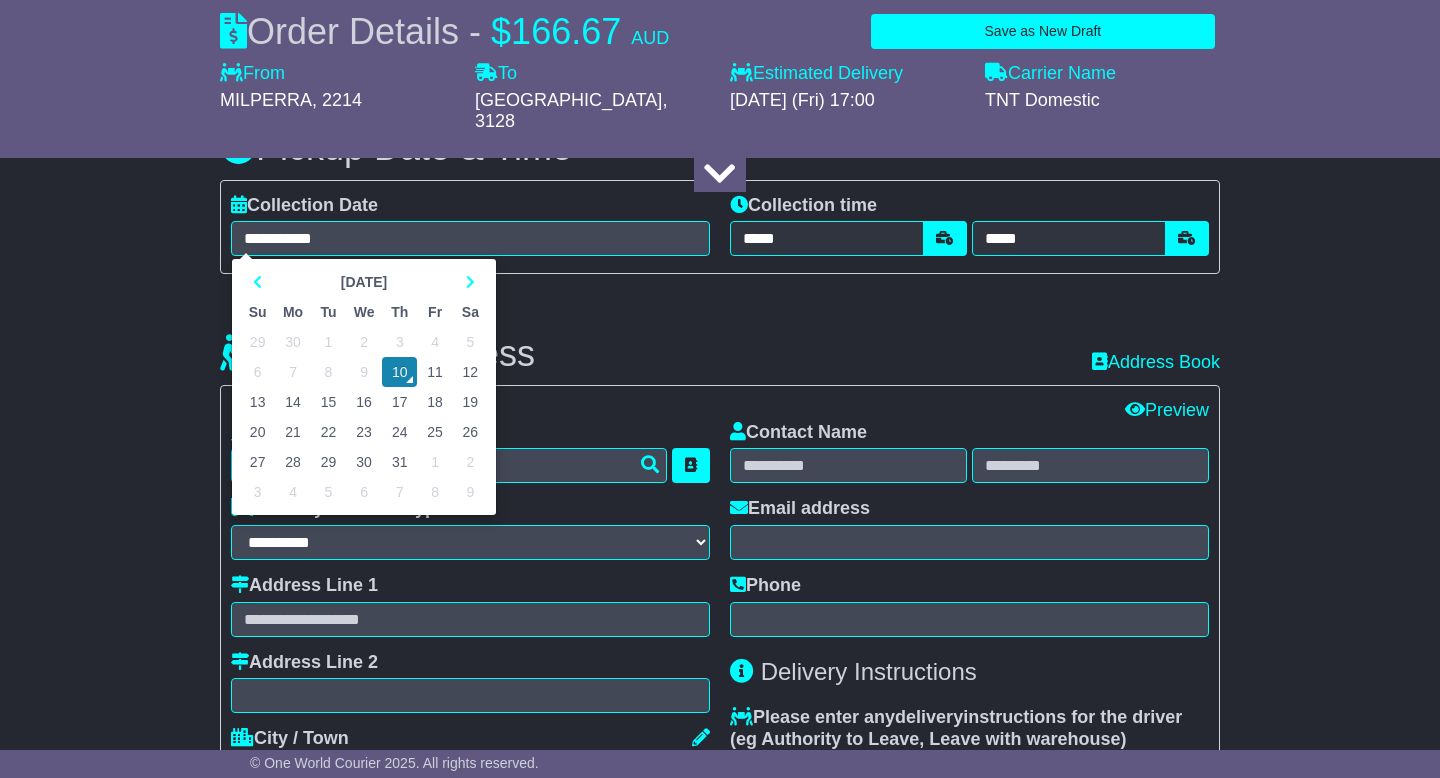 type on "**********" 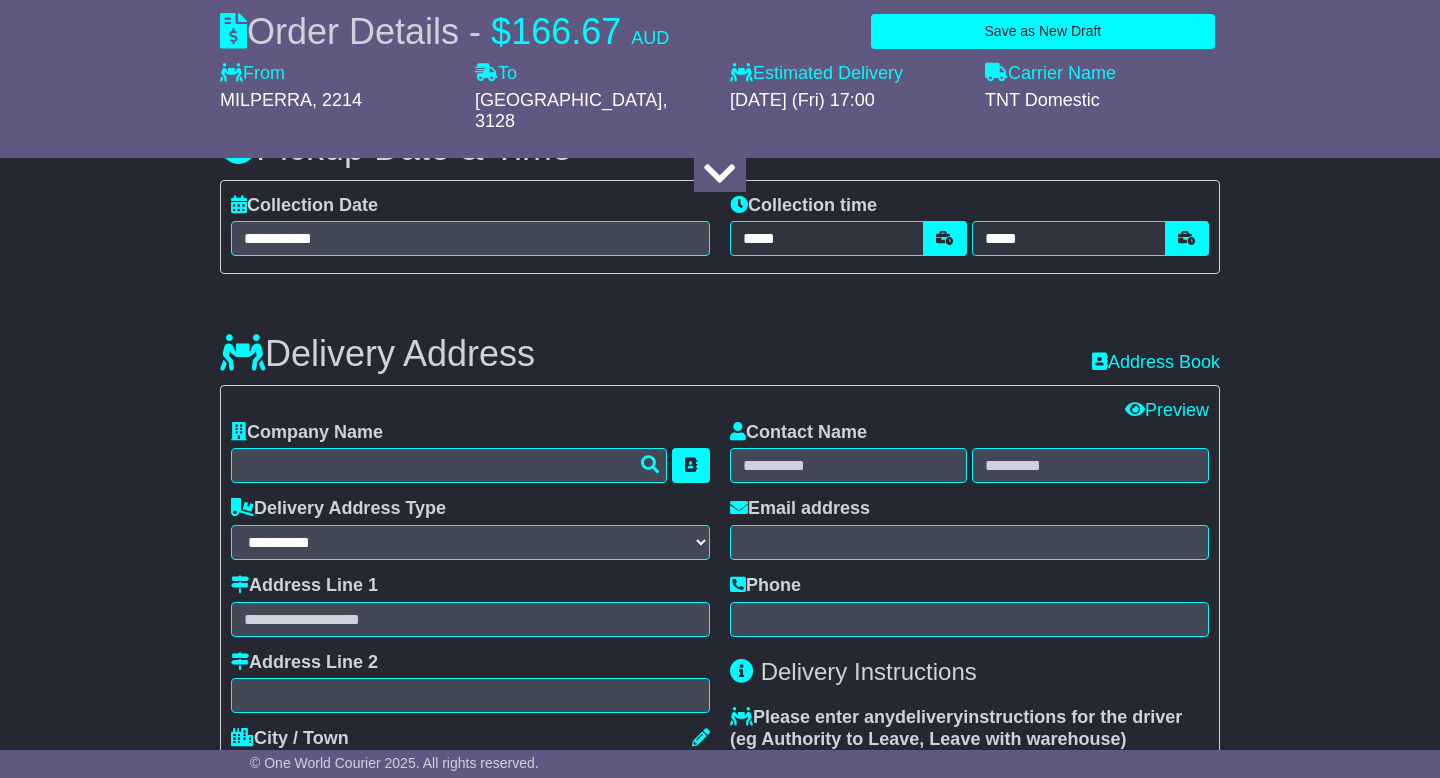 click on "Delivery Address
Recent:
Address Book" at bounding box center (720, 339) 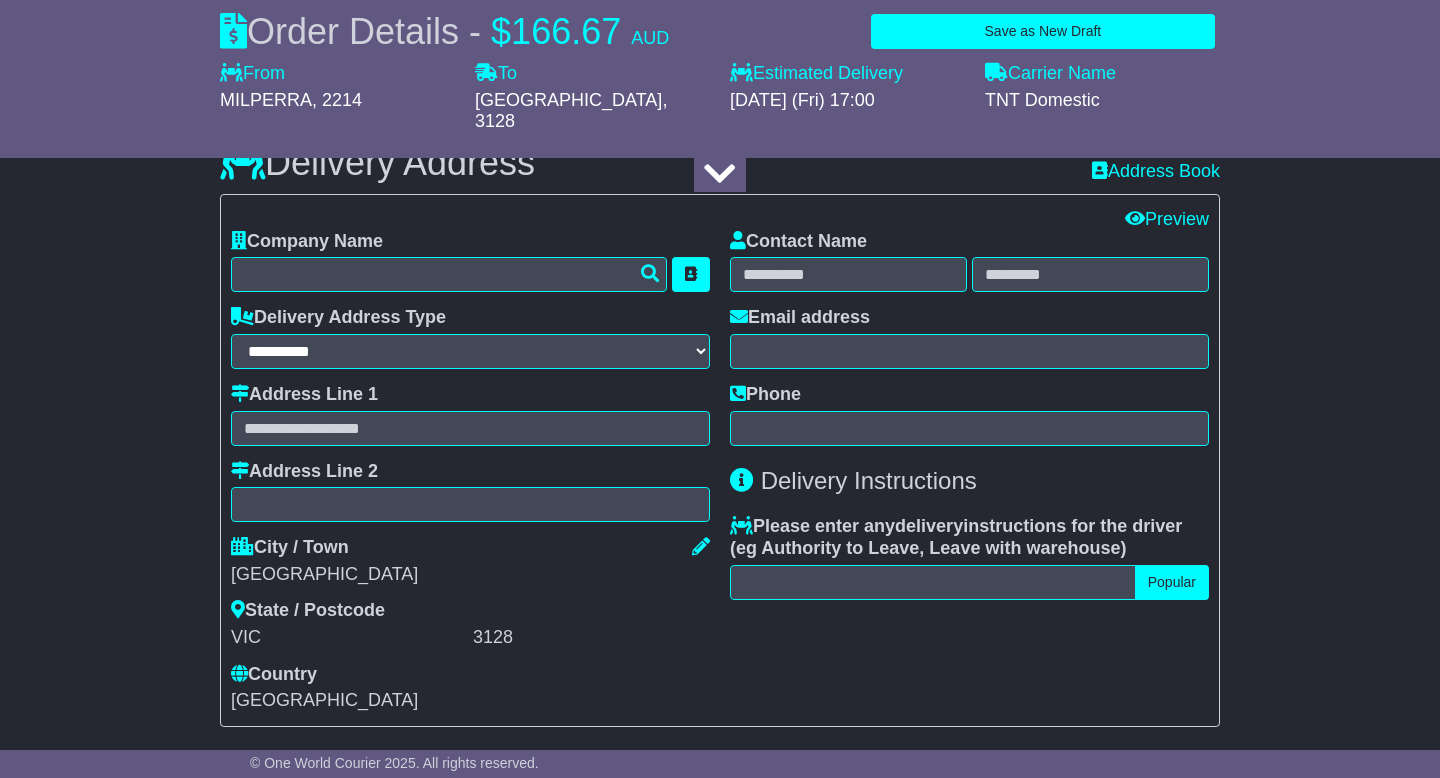 scroll, scrollTop: 1382, scrollLeft: 0, axis: vertical 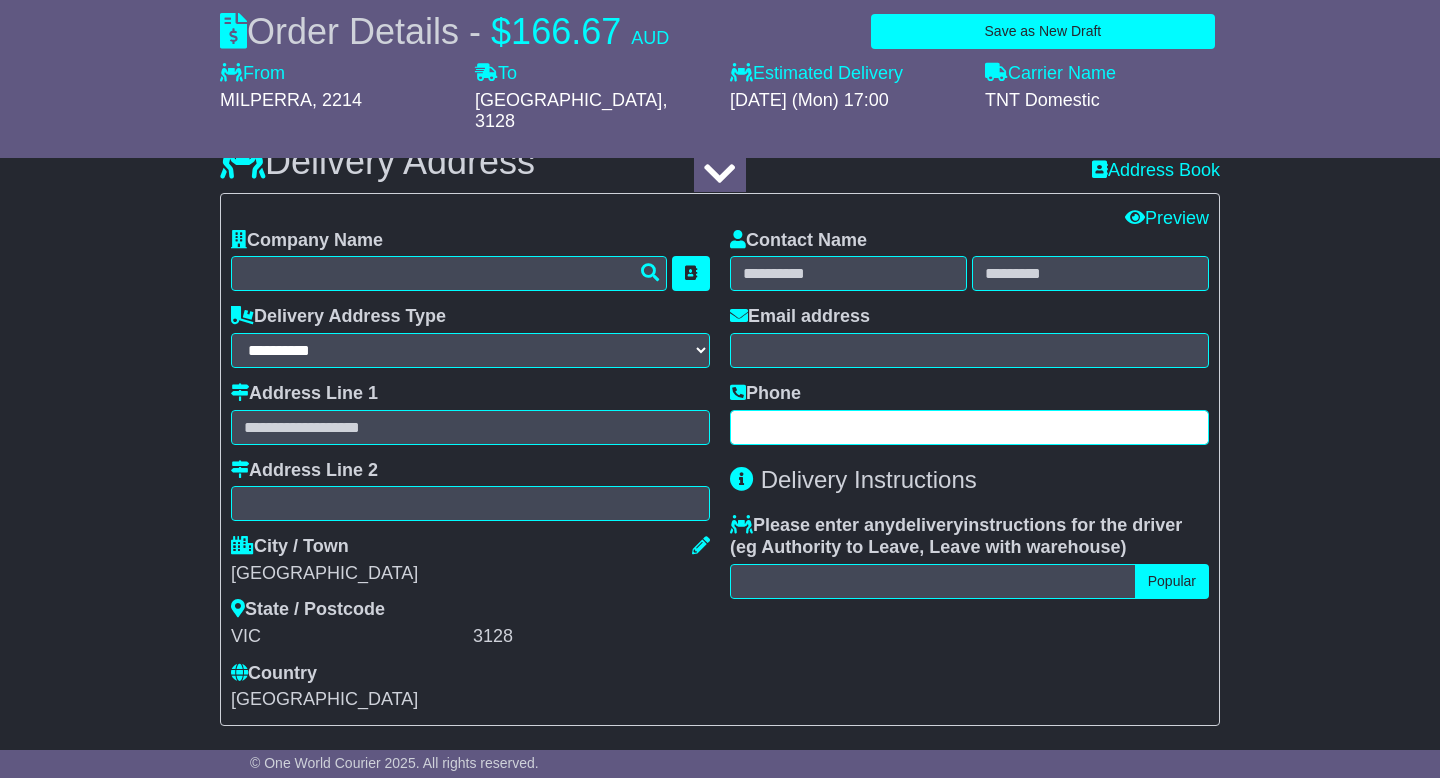 click at bounding box center (969, 427) 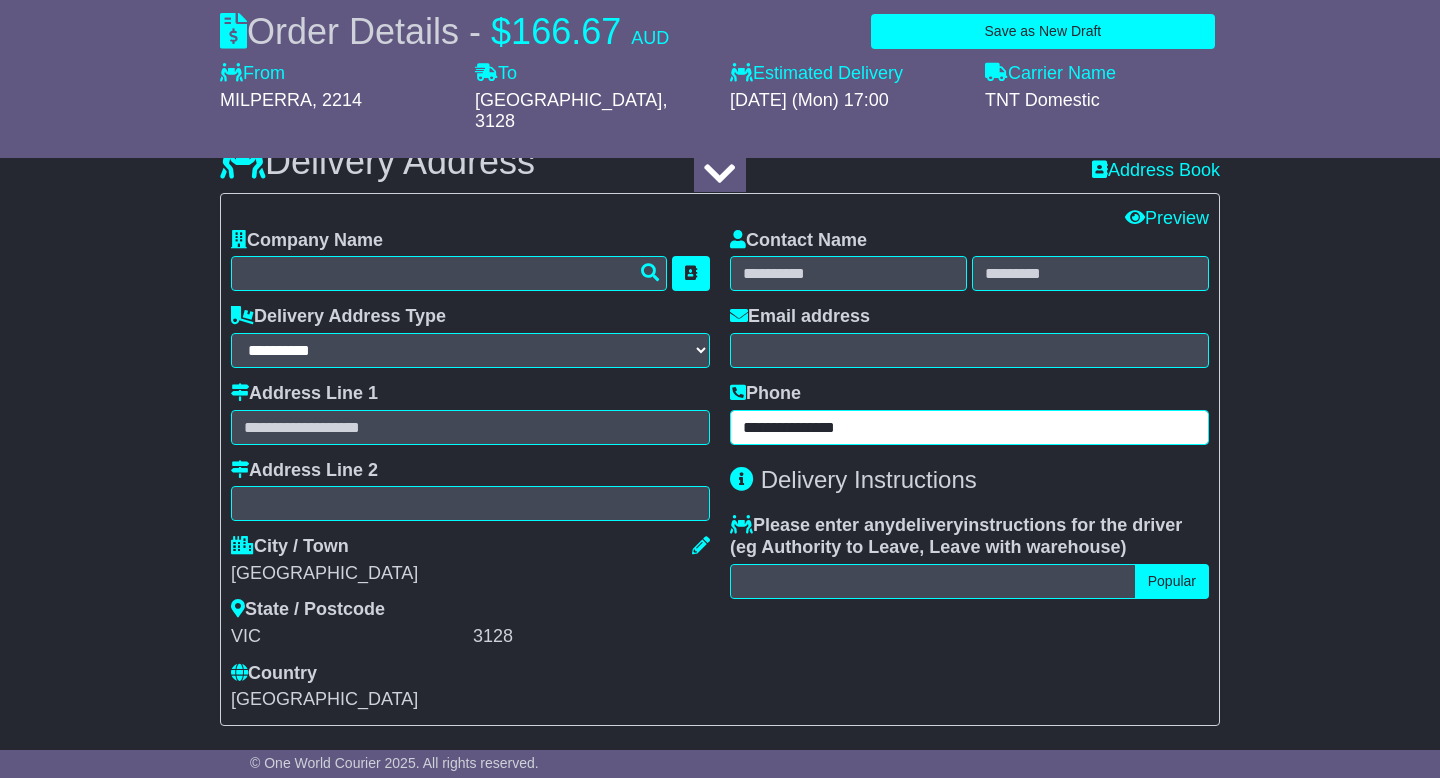 type on "**********" 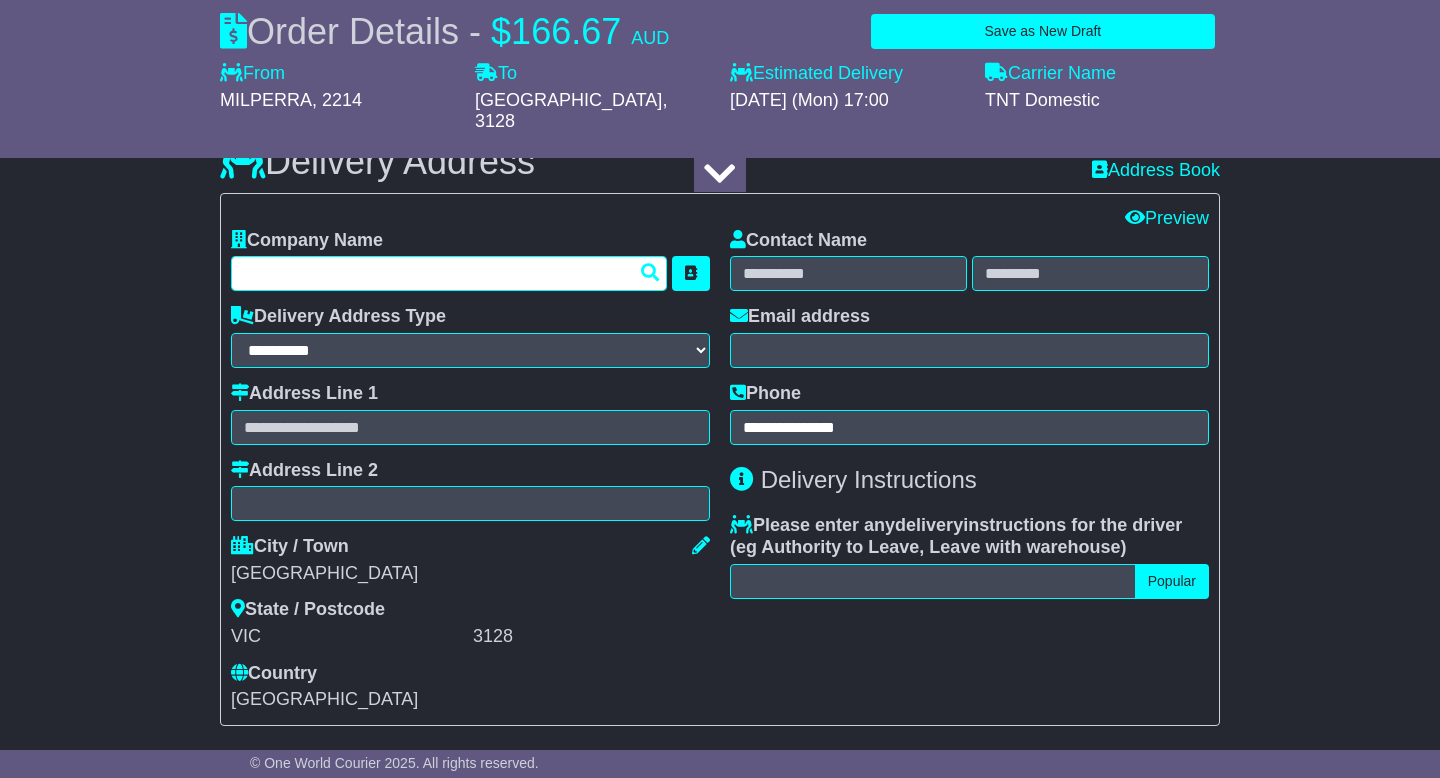 click at bounding box center [449, 273] 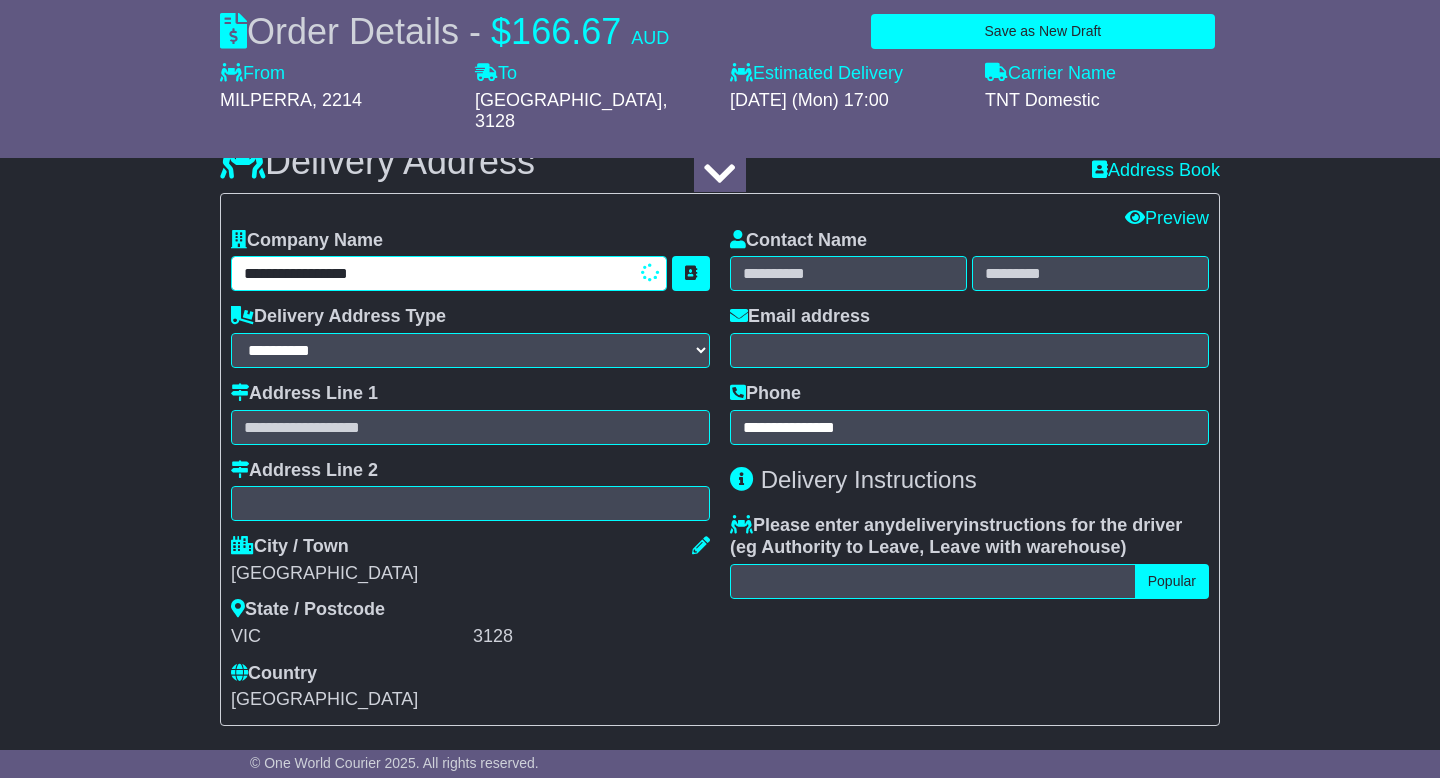 type on "**********" 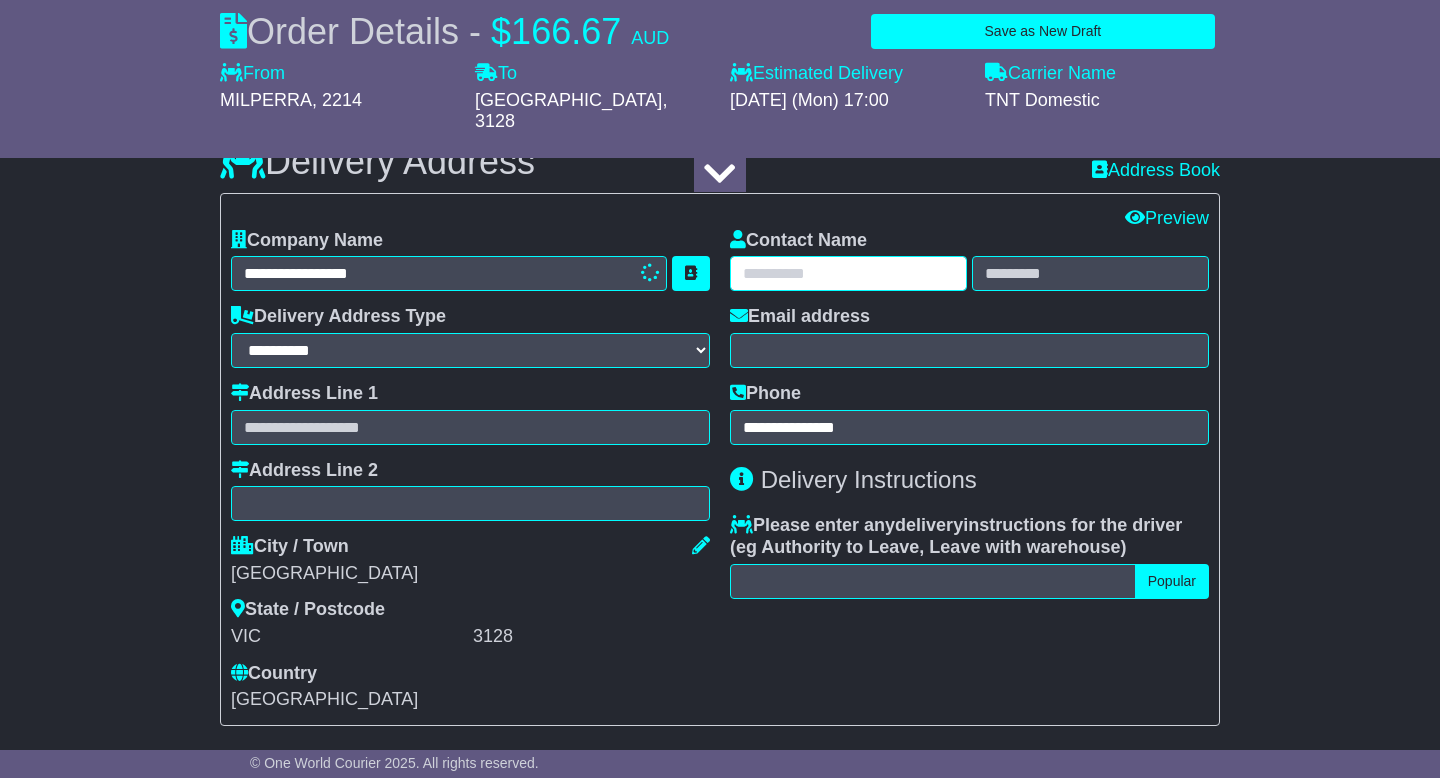 click at bounding box center [848, 273] 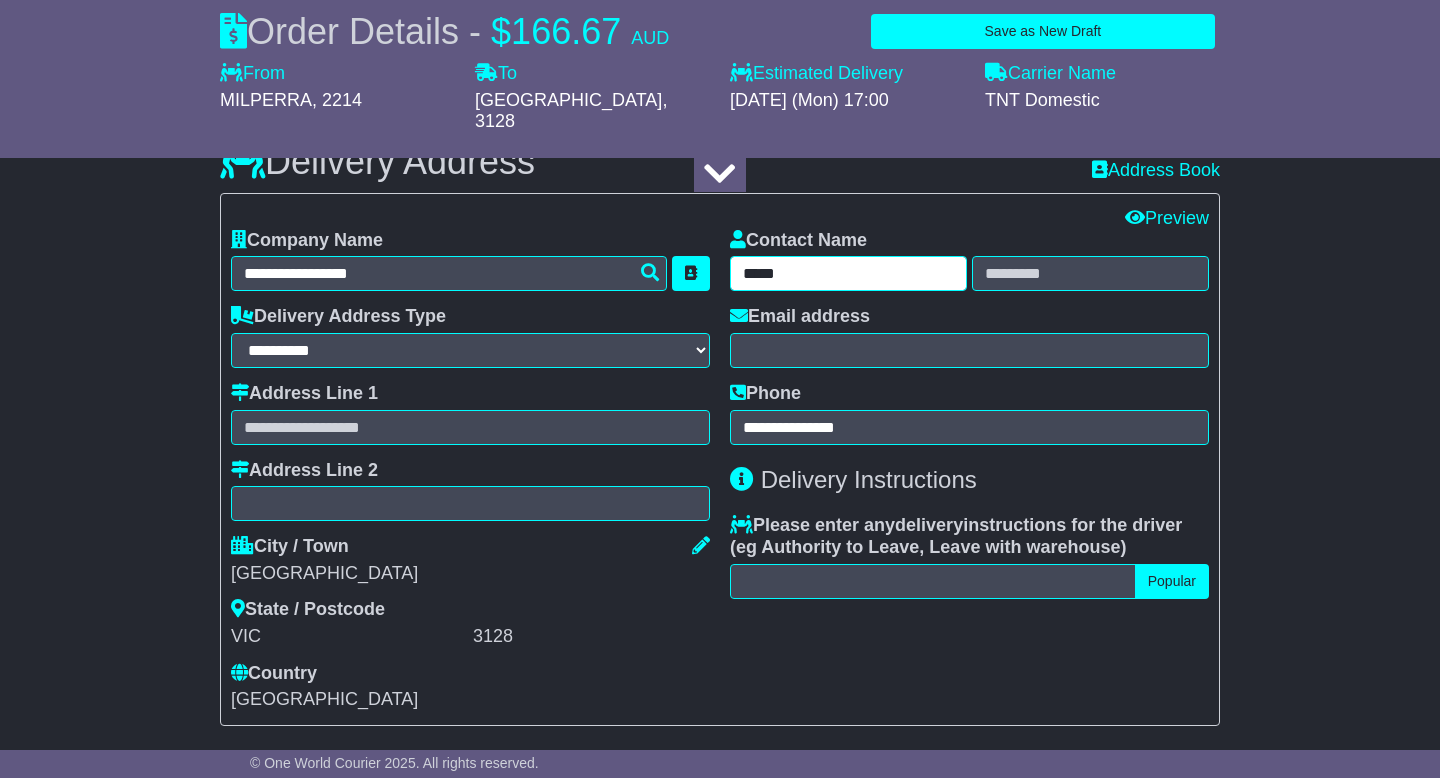 type on "*****" 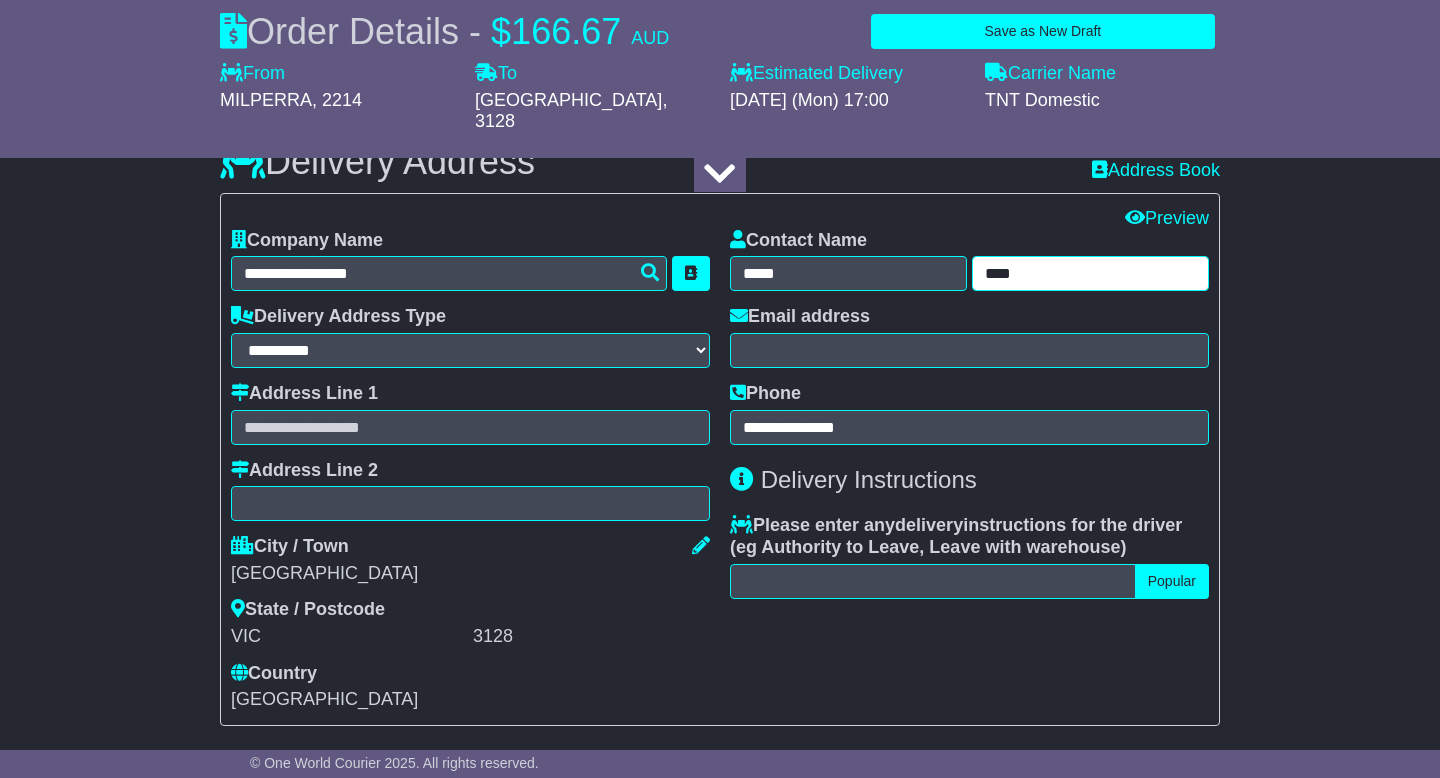 type on "****" 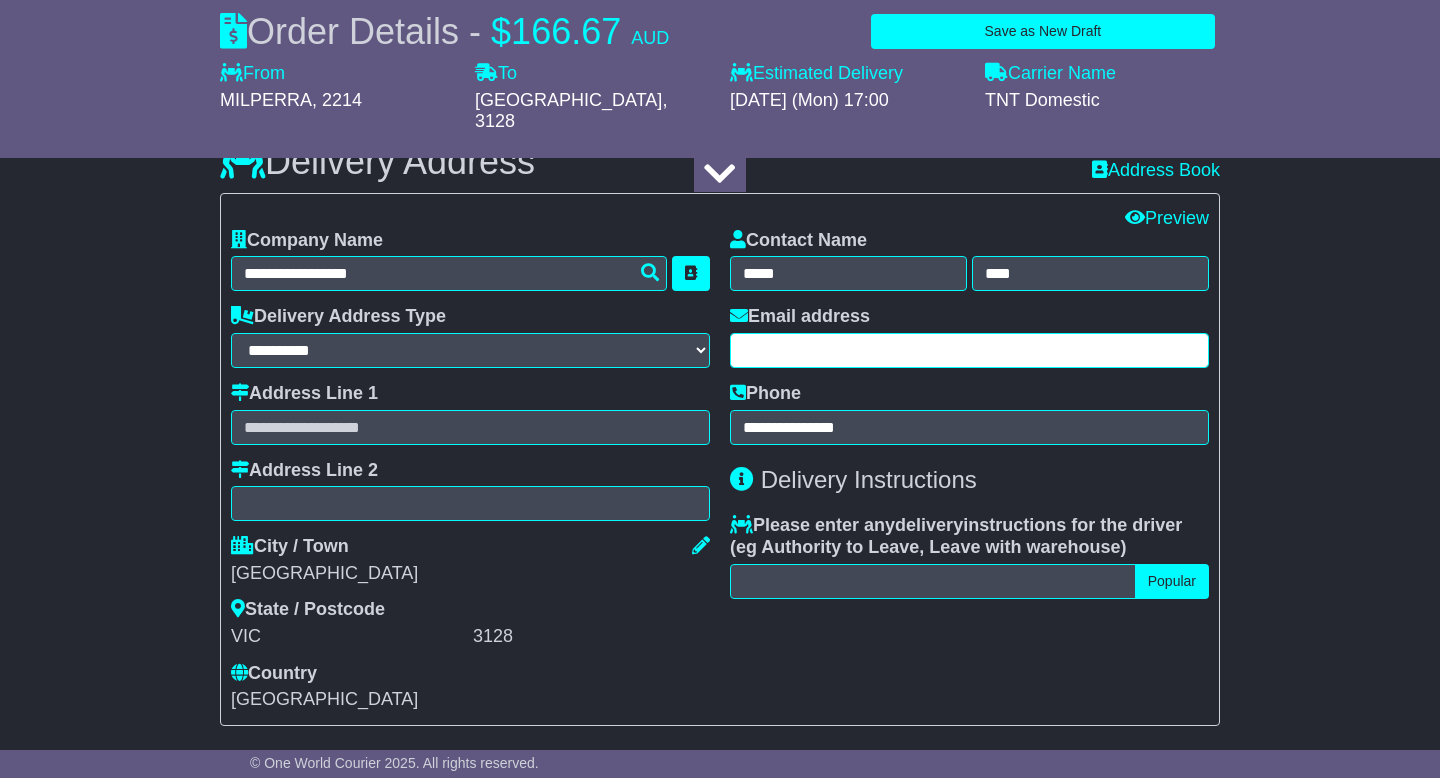 click at bounding box center [969, 350] 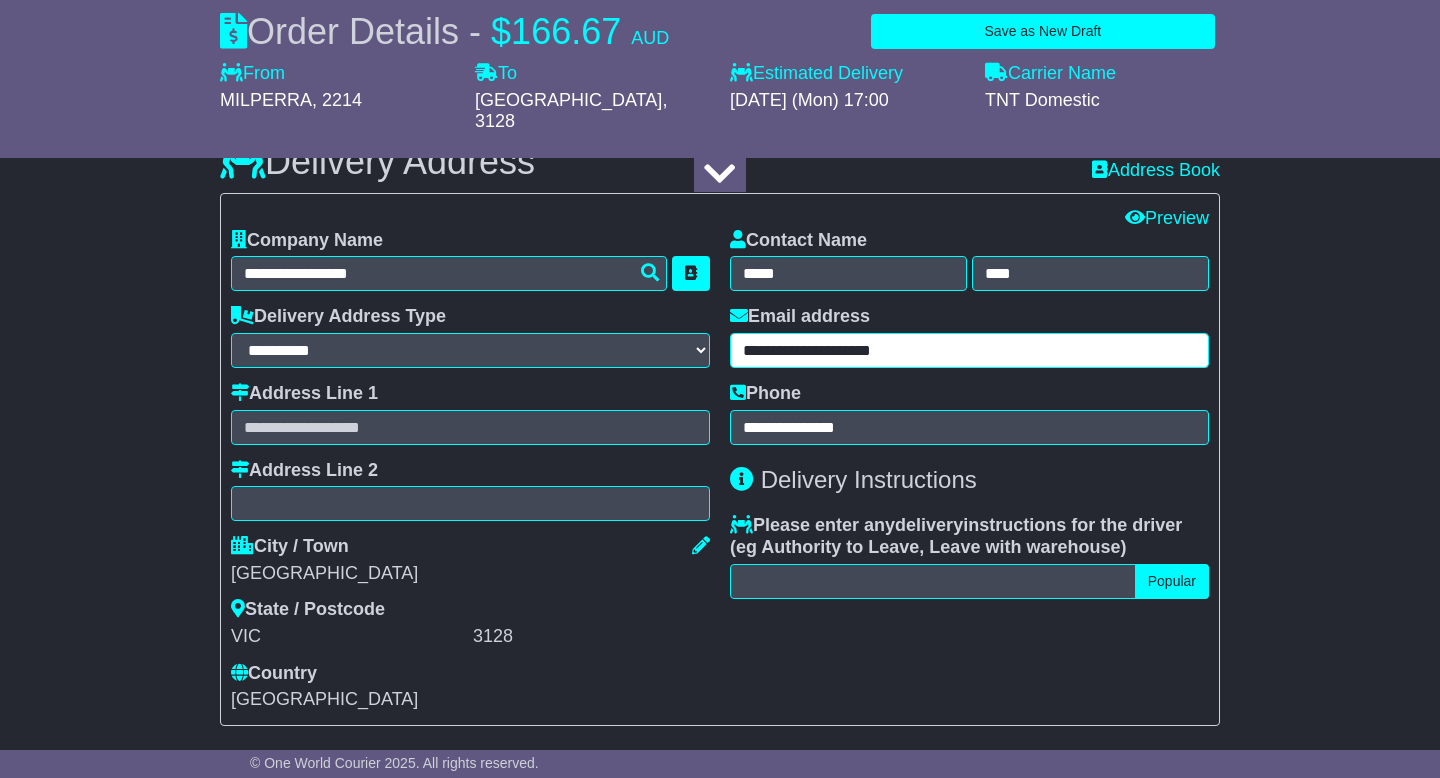 type on "**********" 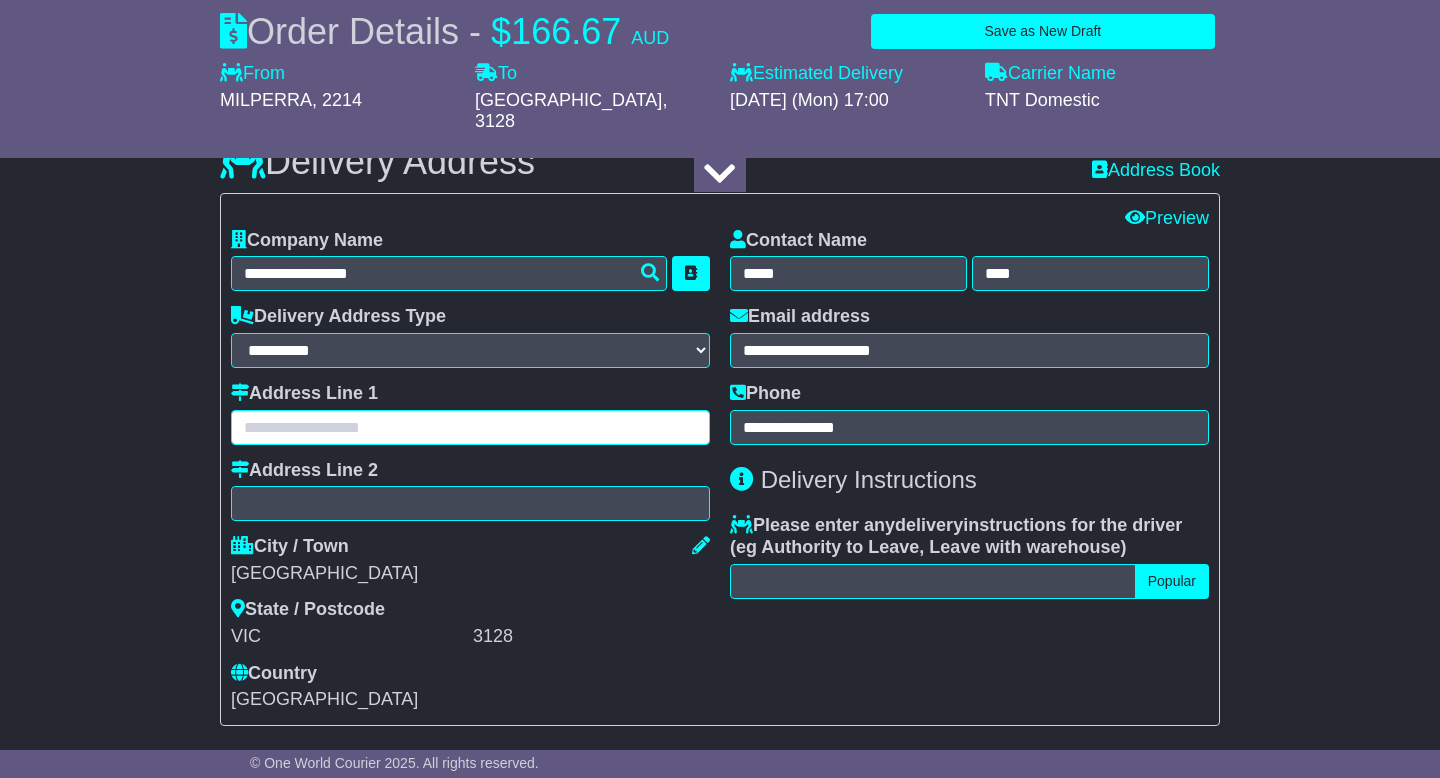 click at bounding box center [470, 427] 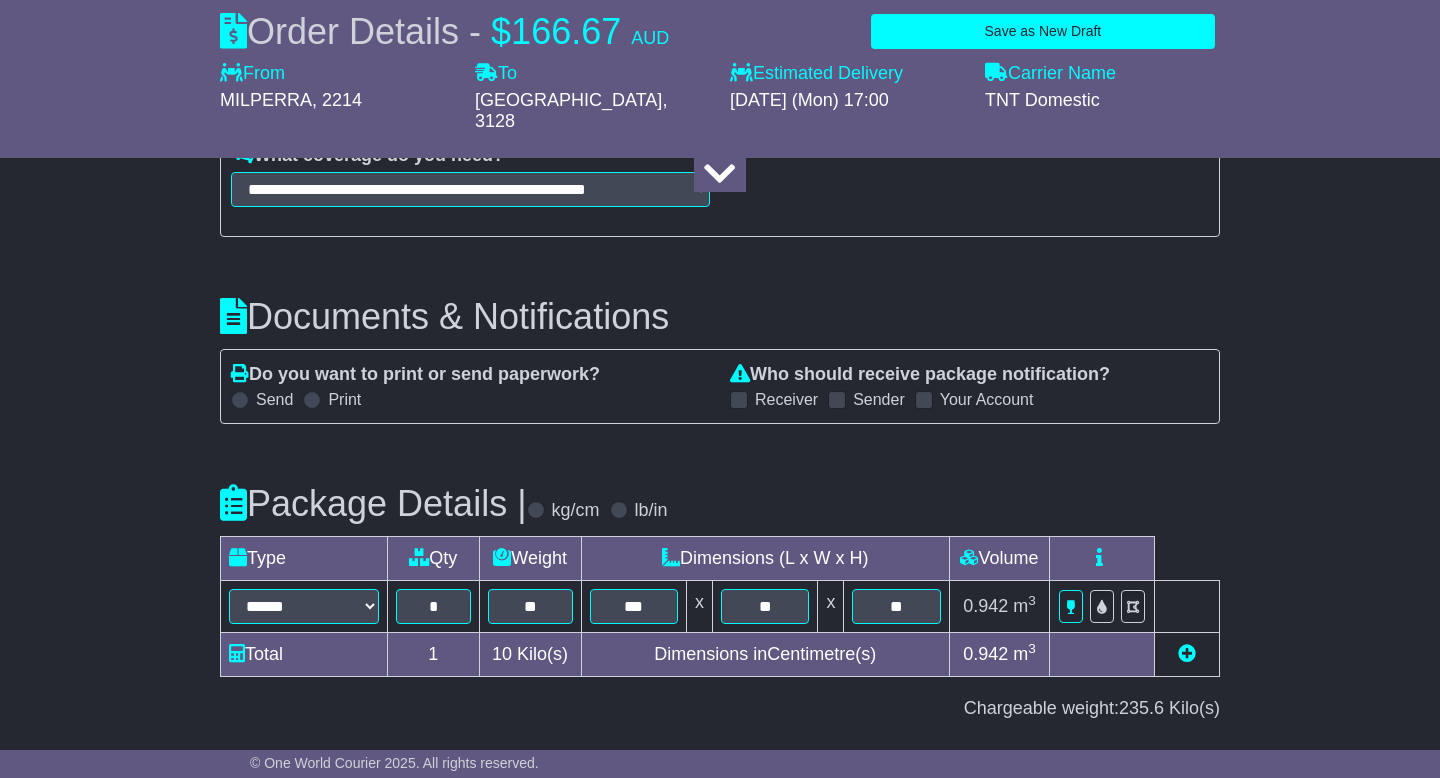 scroll, scrollTop: 2381, scrollLeft: 0, axis: vertical 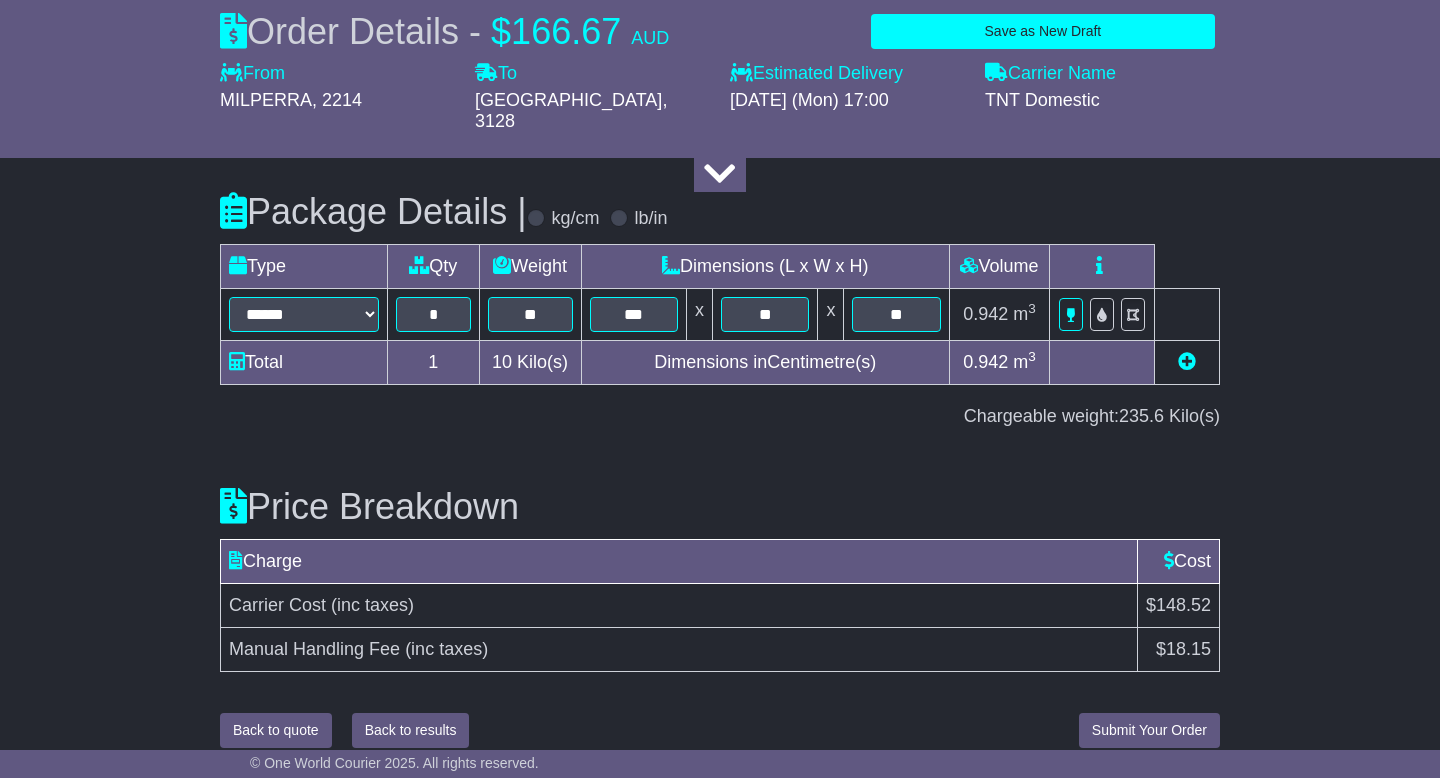 type on "**********" 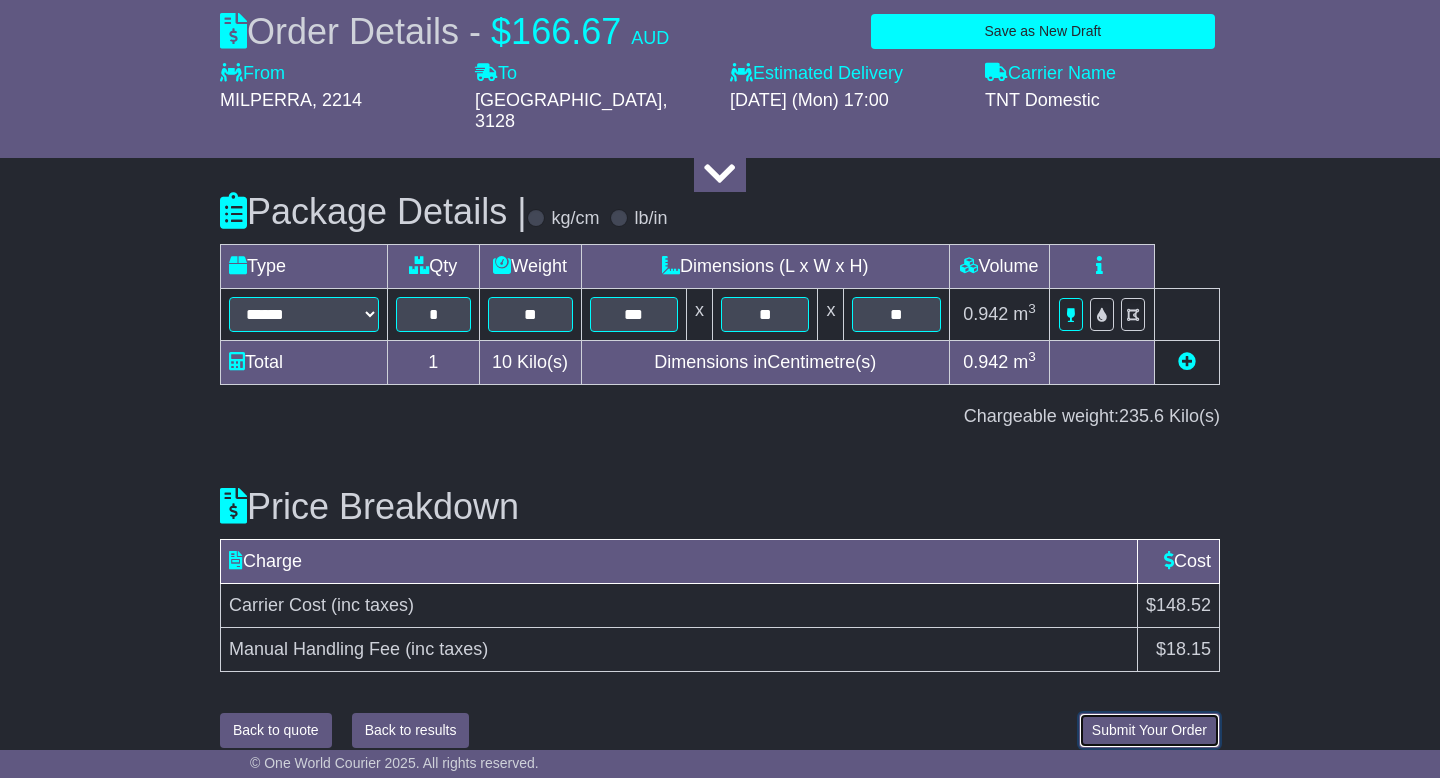 click on "Submit Your Order" at bounding box center (1149, 730) 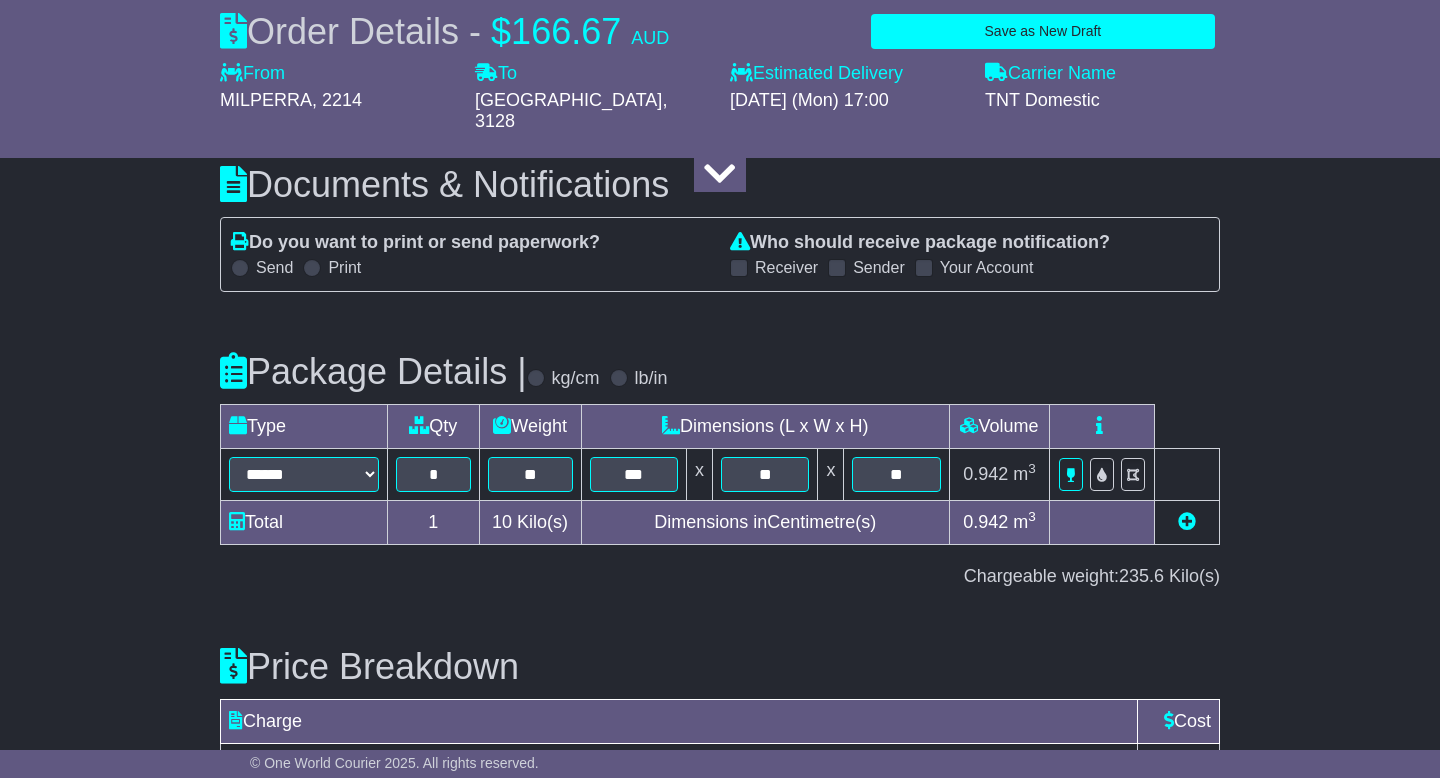 scroll, scrollTop: 2381, scrollLeft: 0, axis: vertical 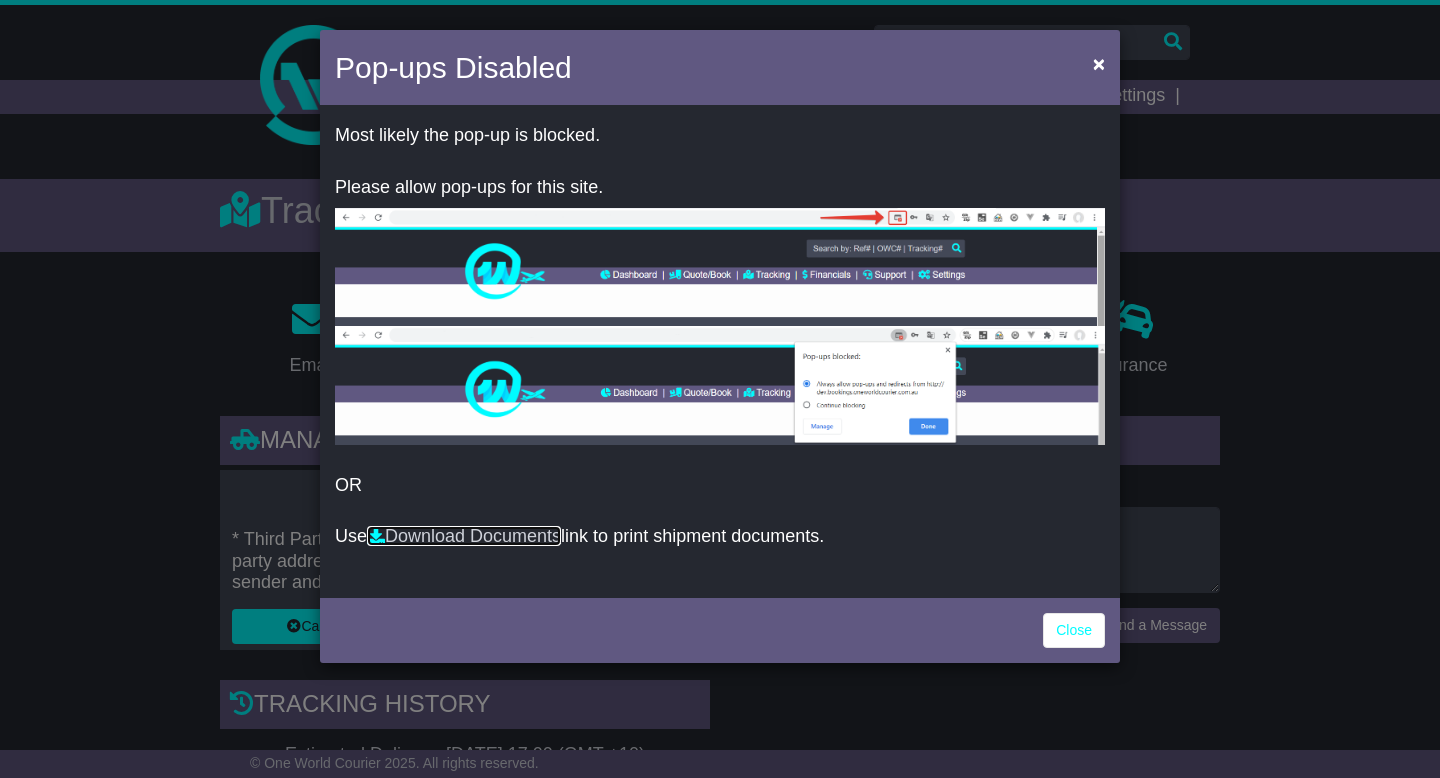 click on "Download Documents" at bounding box center (464, 536) 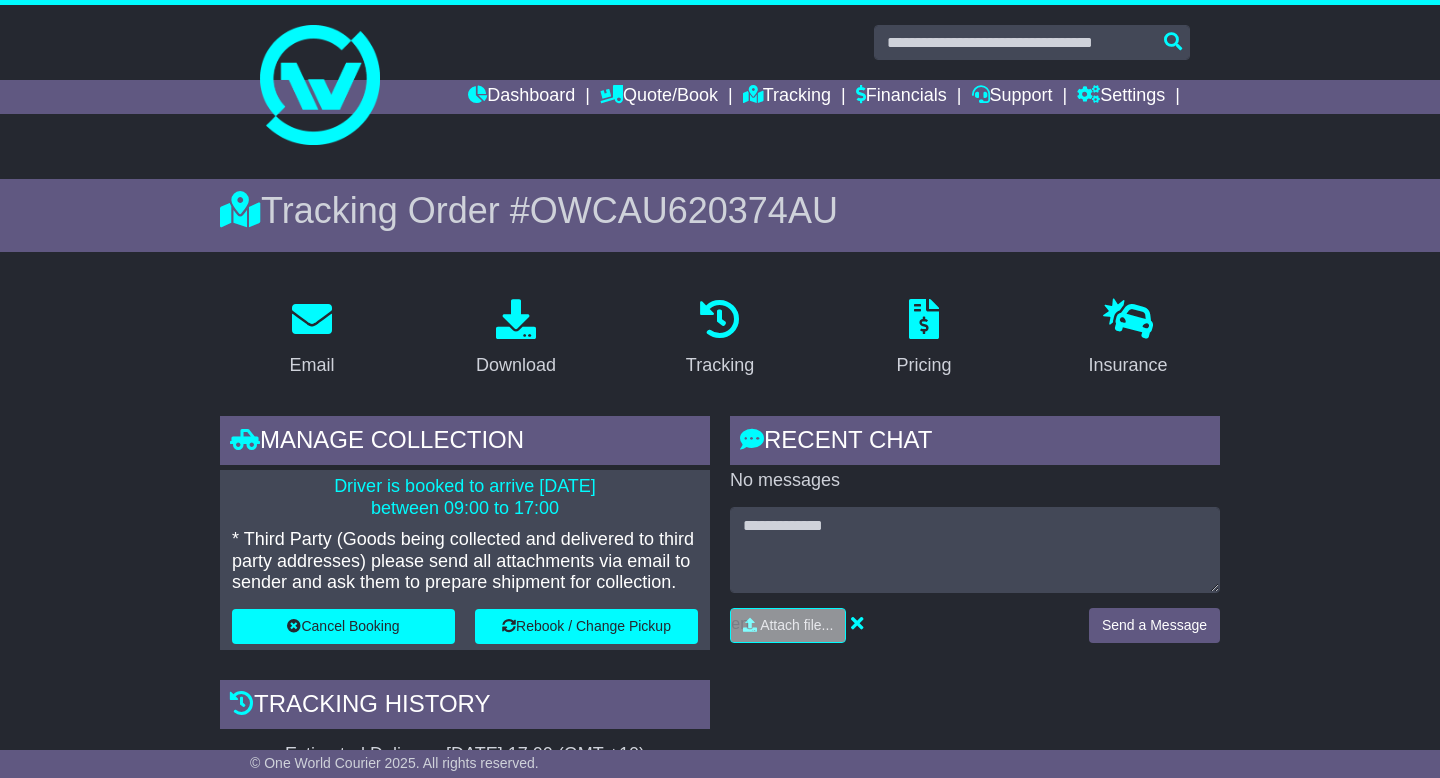 click on "OWCAU620374AU" at bounding box center [684, 210] 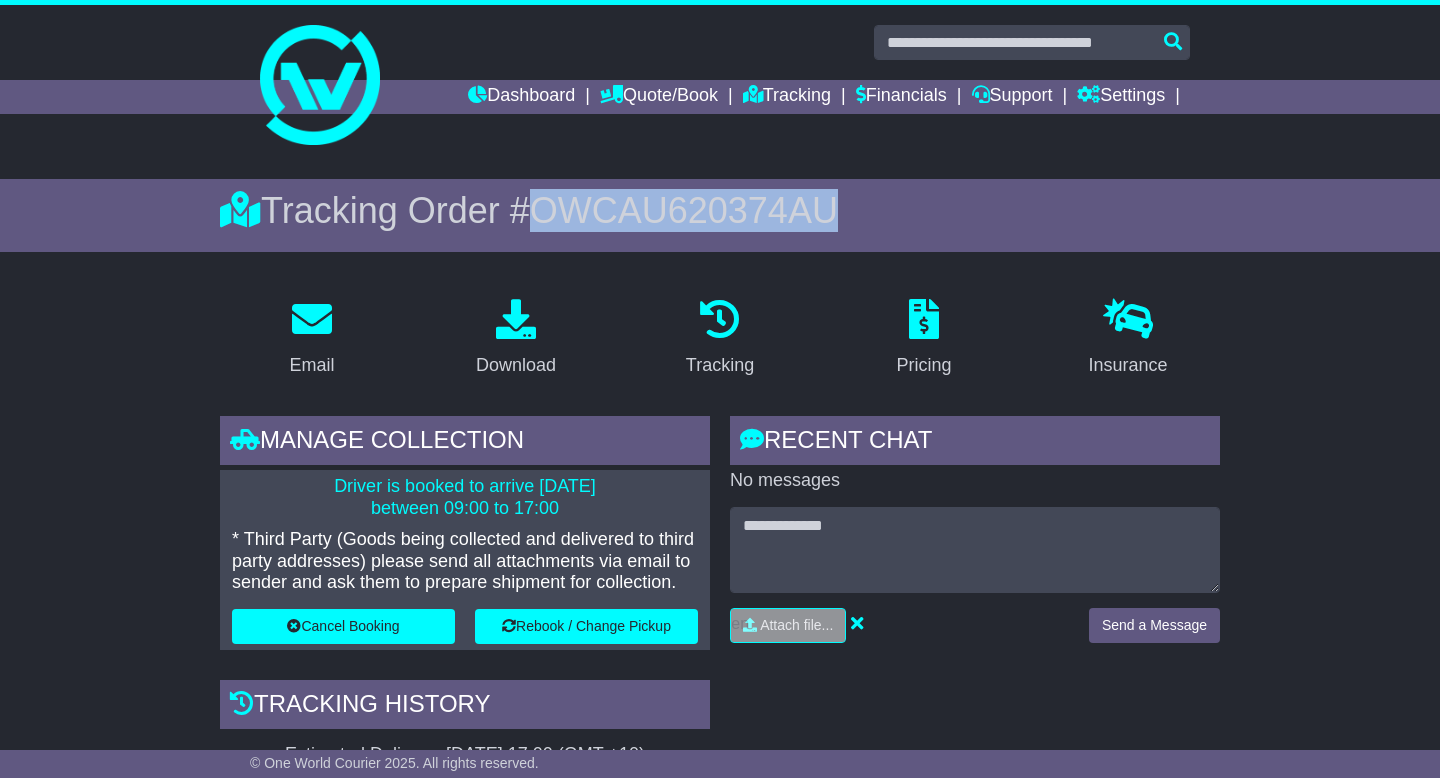 click on "OWCAU620374AU" at bounding box center (684, 210) 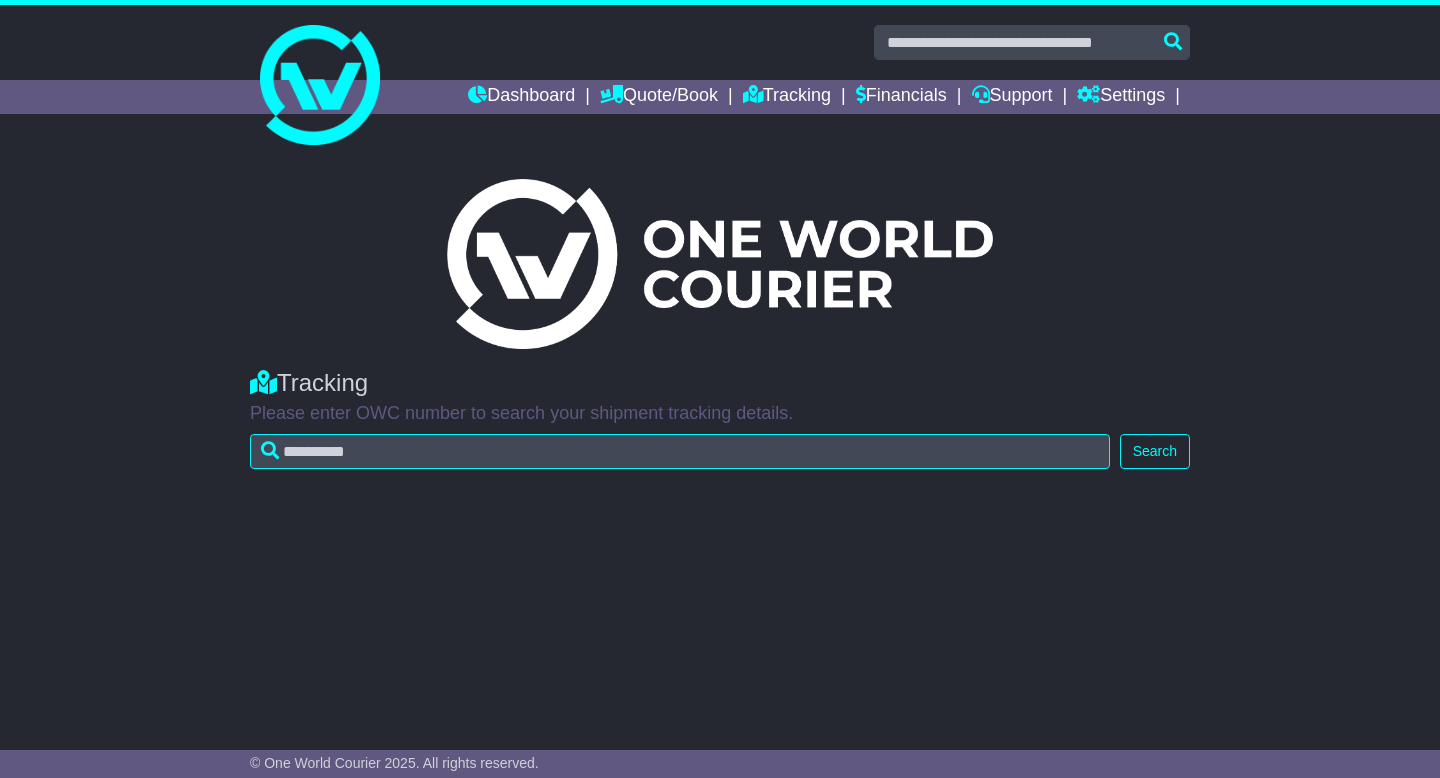 scroll, scrollTop: 0, scrollLeft: 0, axis: both 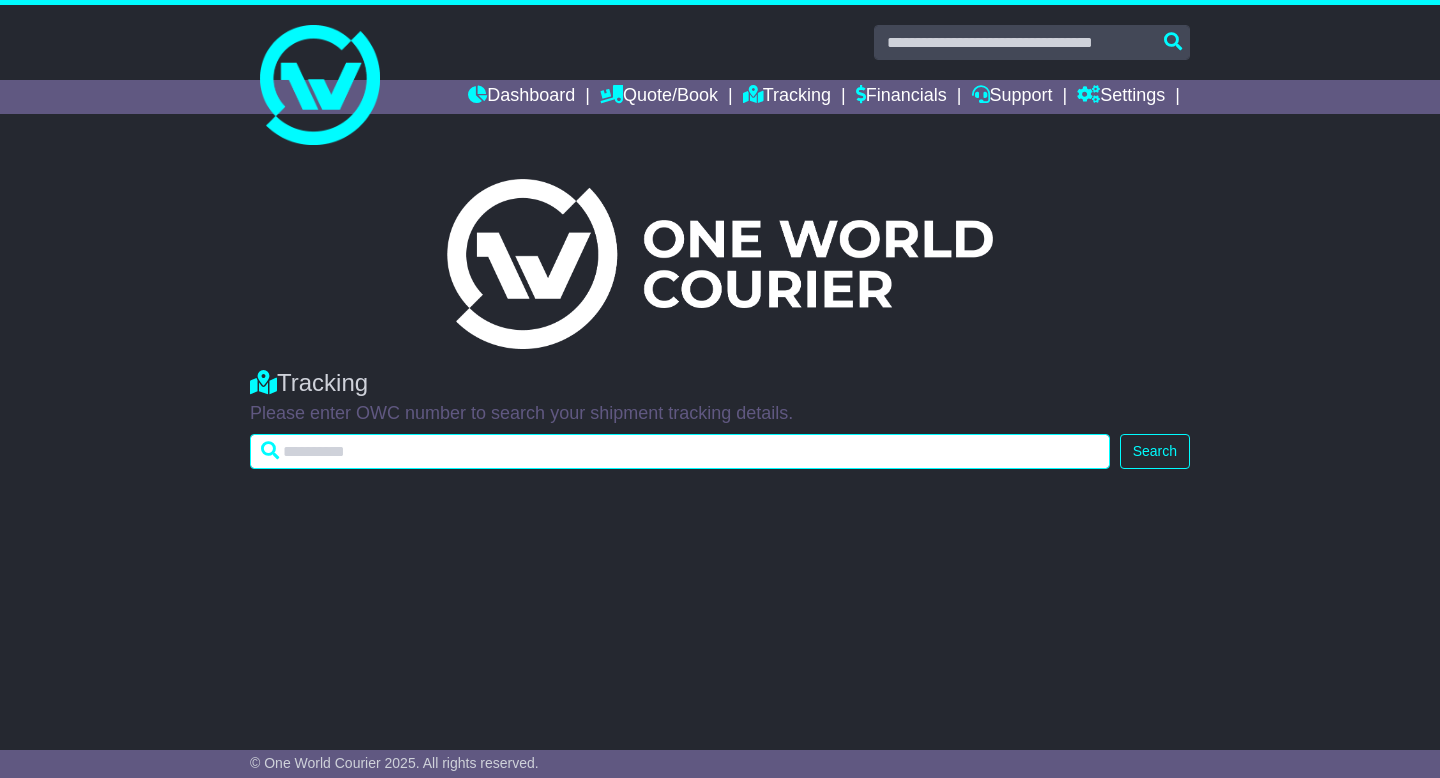 click at bounding box center [680, 451] 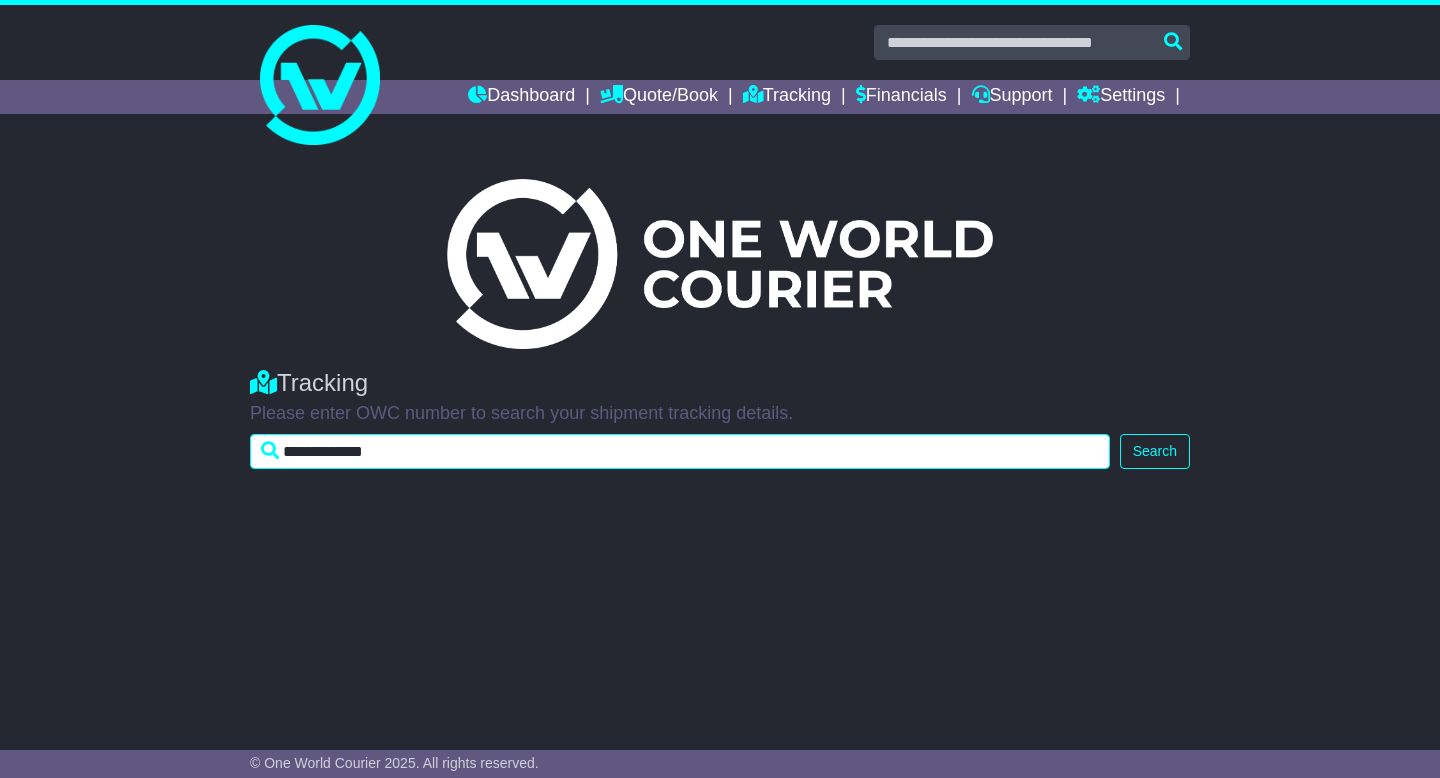 type on "**********" 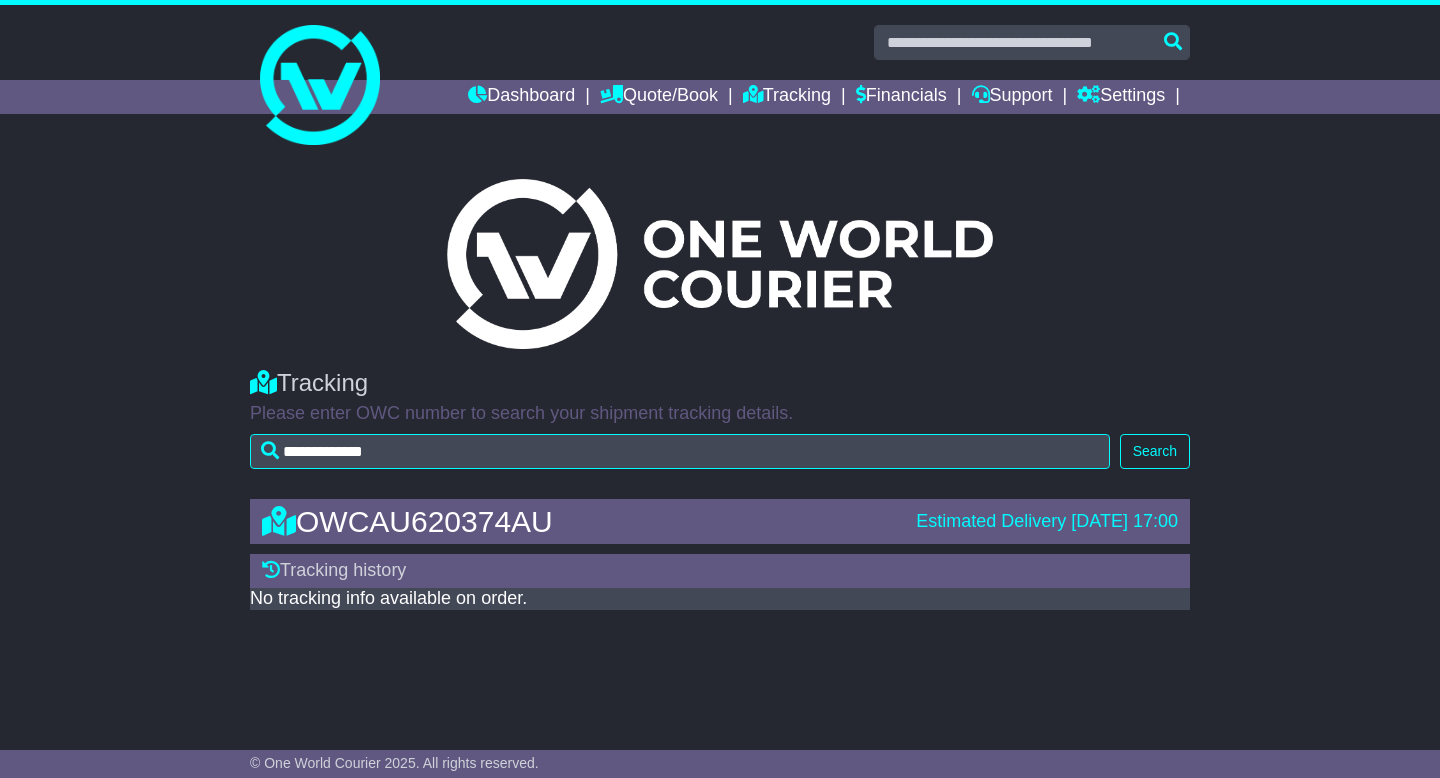scroll, scrollTop: 0, scrollLeft: 0, axis: both 